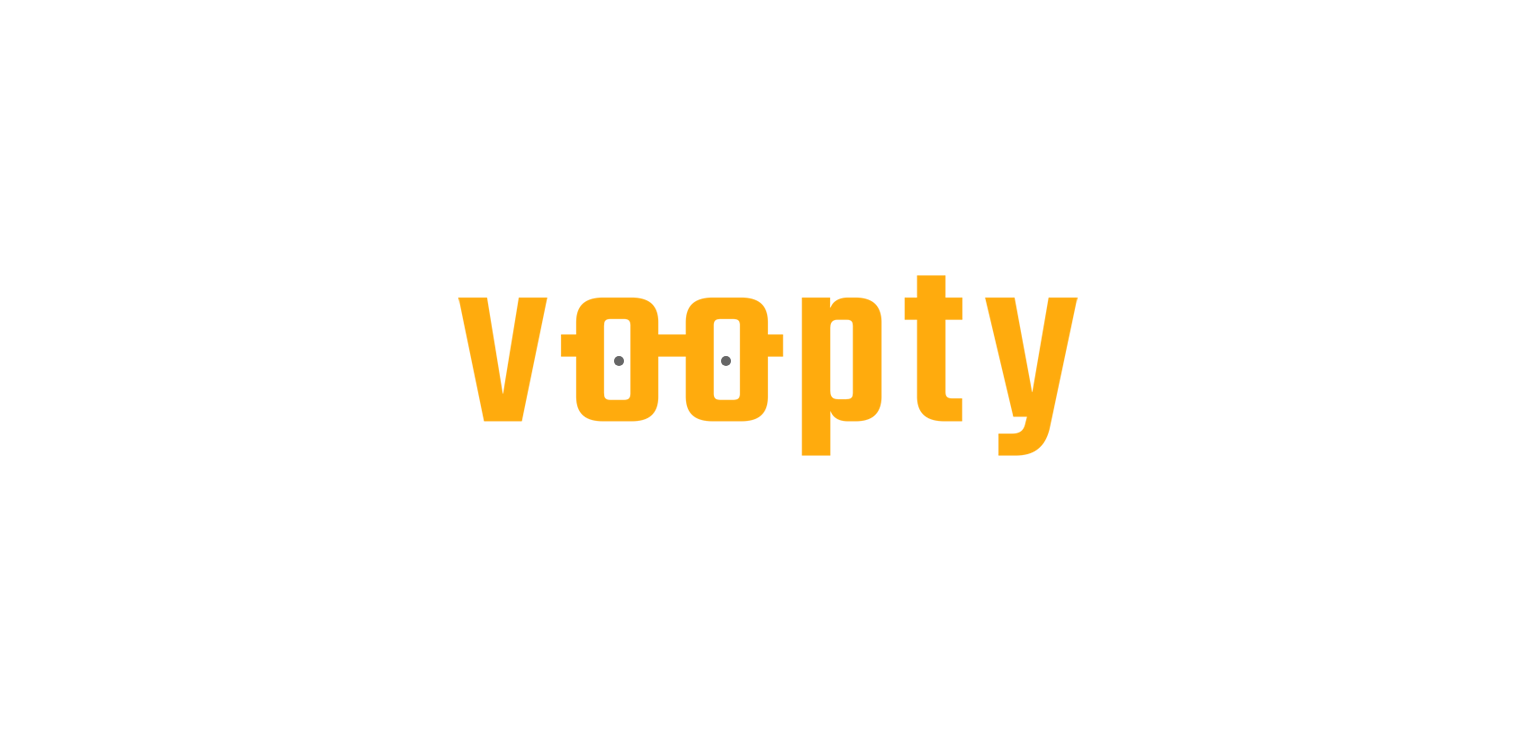 scroll, scrollTop: 0, scrollLeft: 0, axis: both 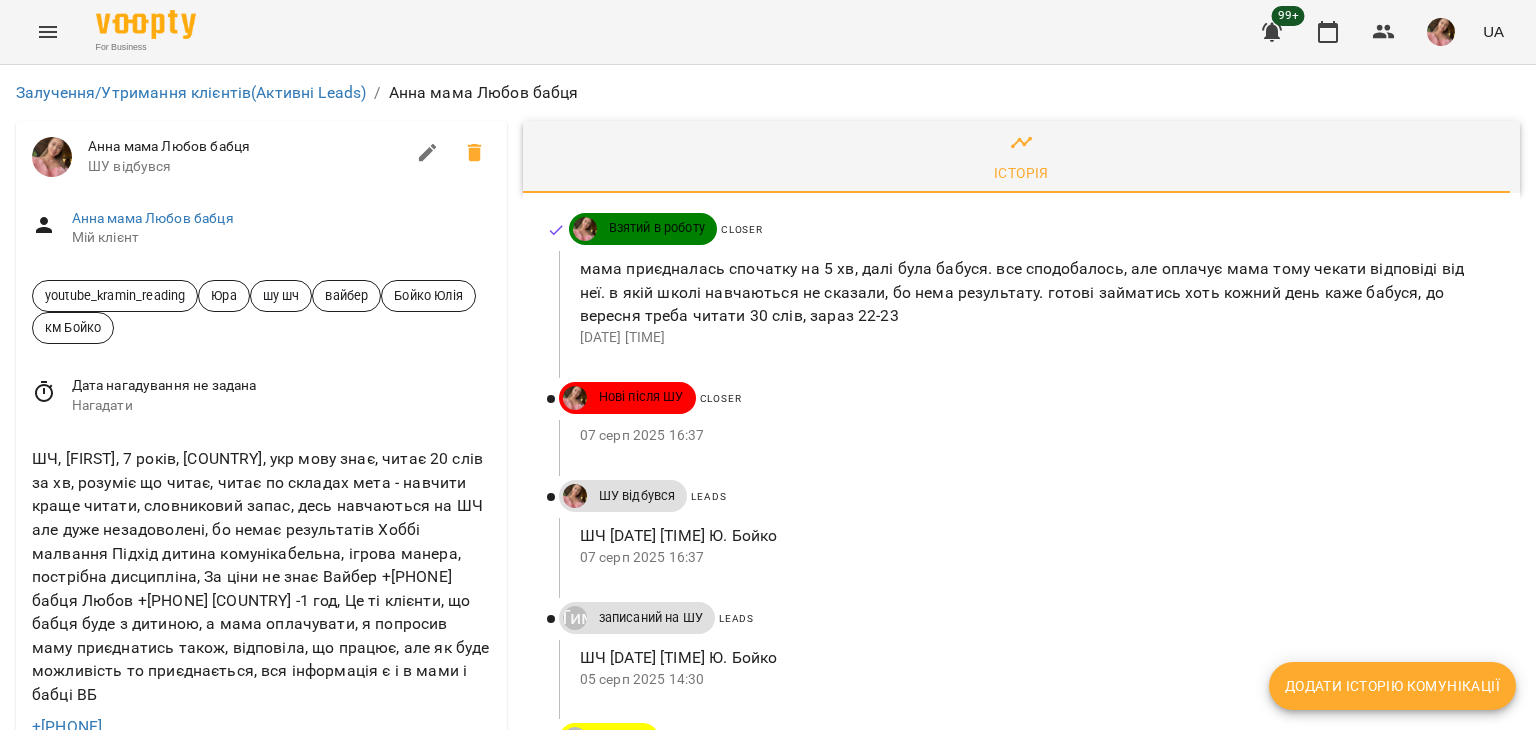 click on "Додати історію комунікації" at bounding box center [1392, 686] 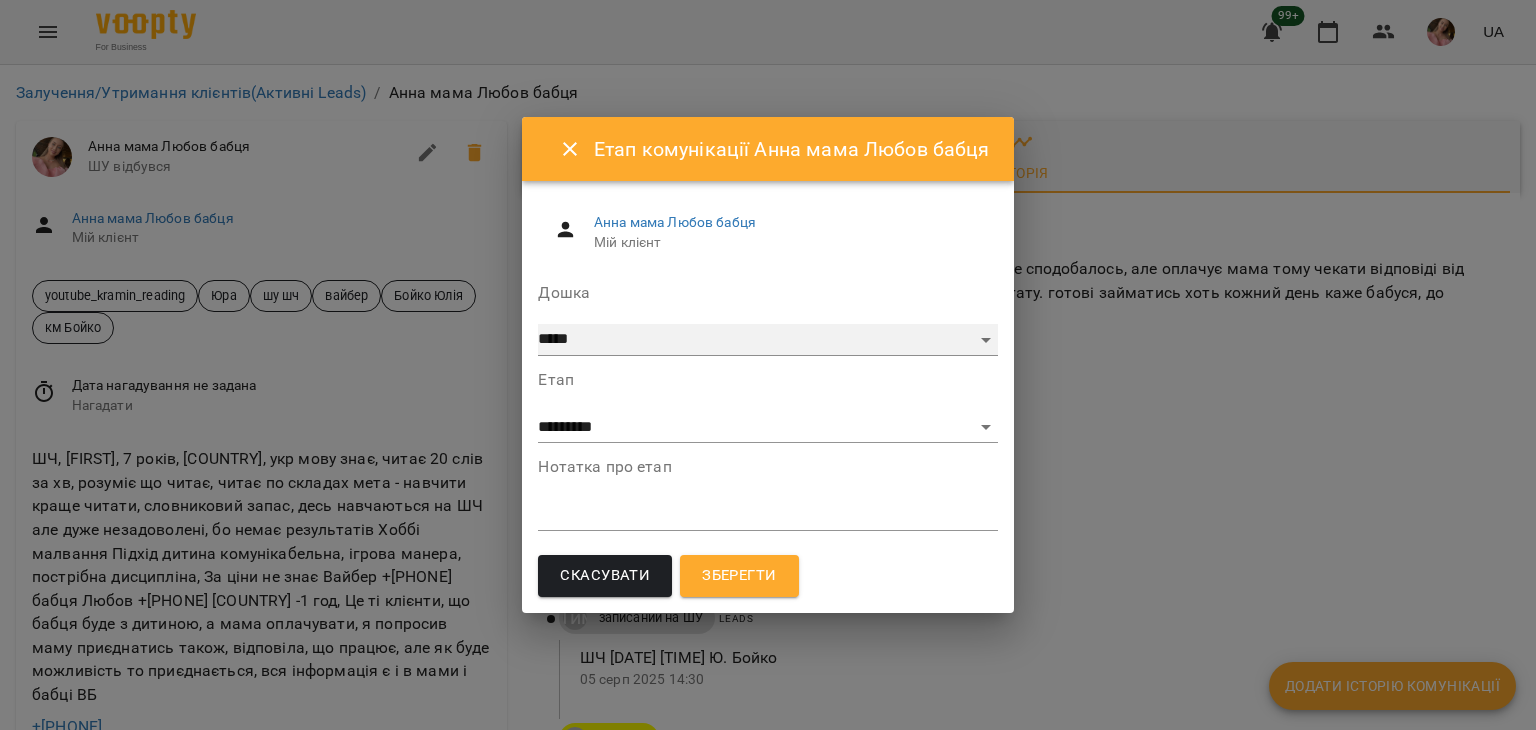 click on "***** ******** ****** ********" at bounding box center (767, 340) 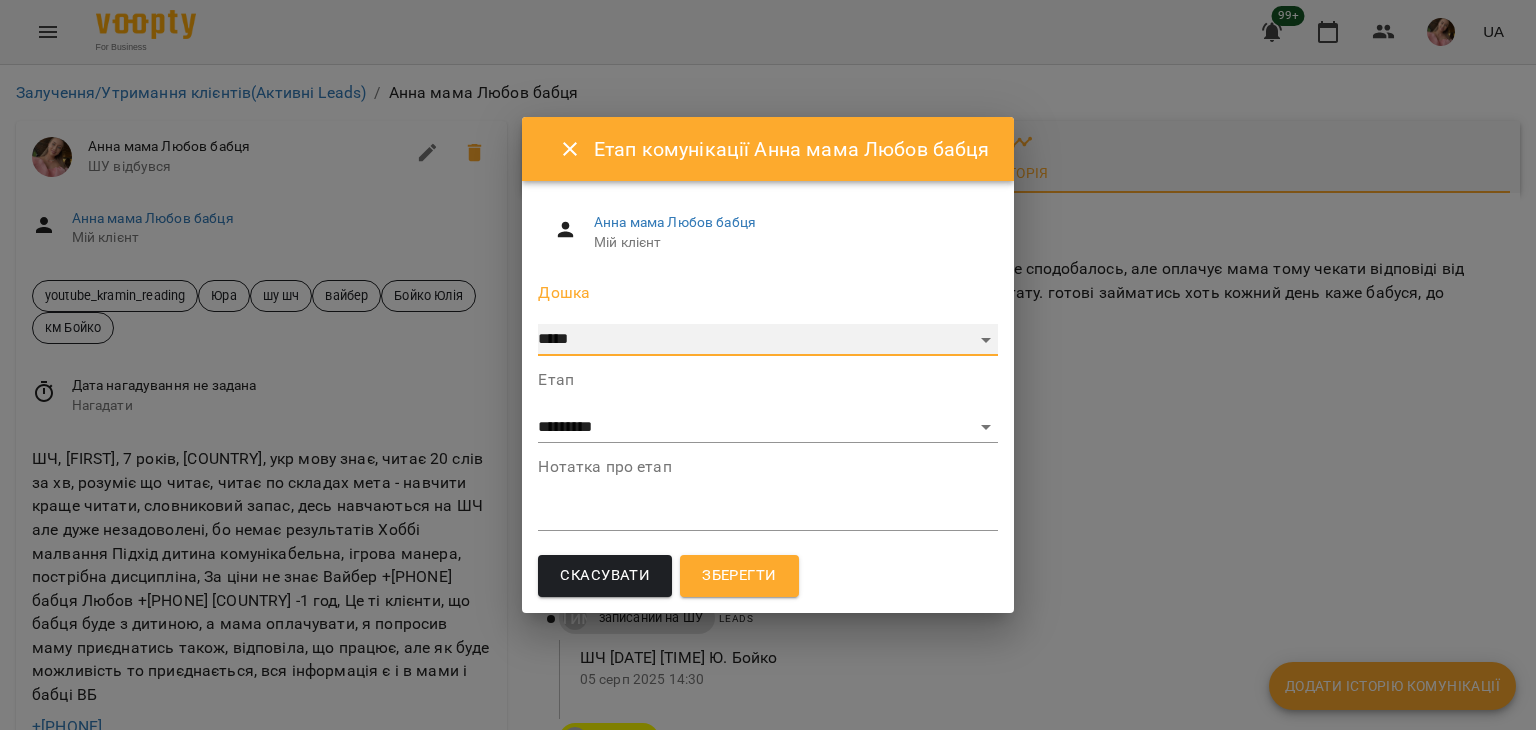 select on "**********" 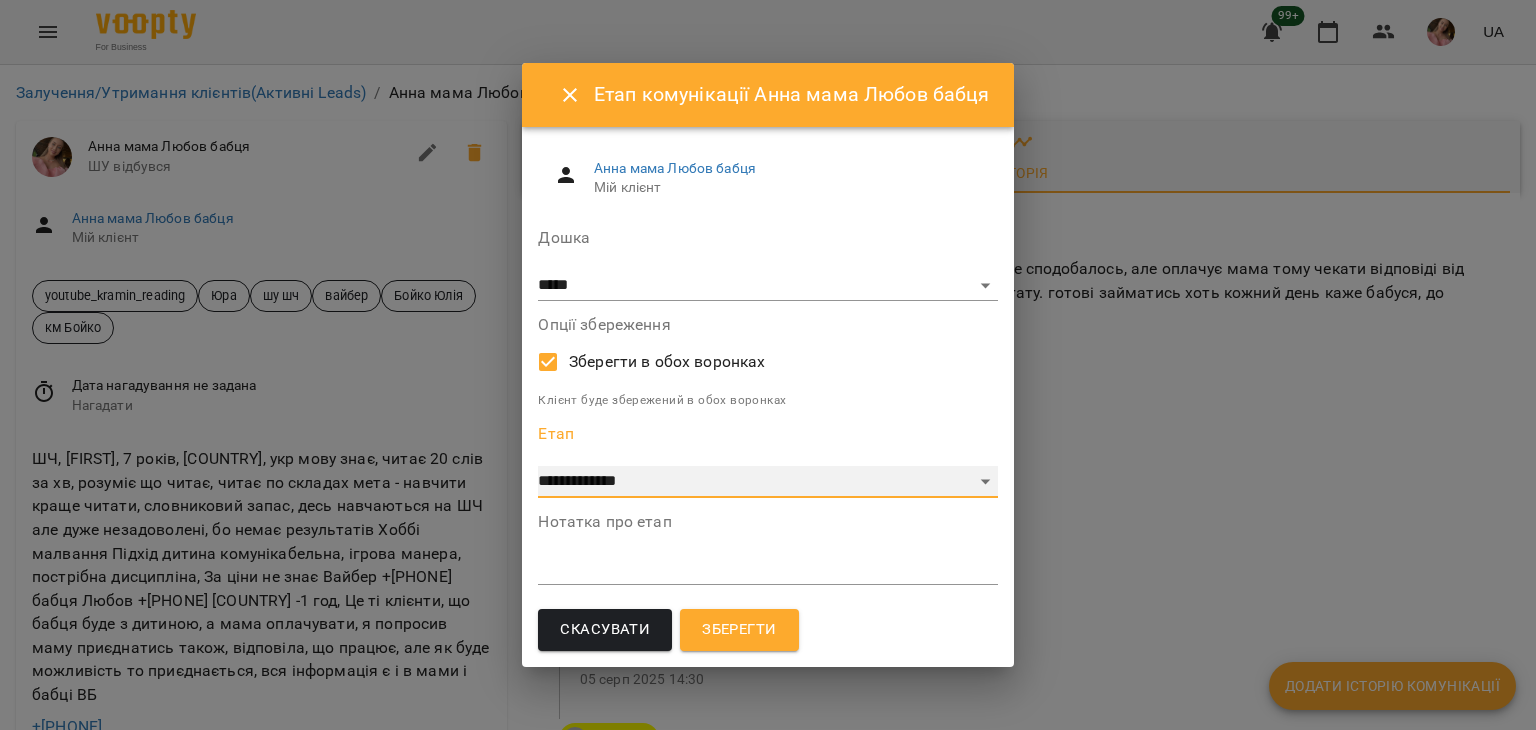 drag, startPoint x: 607, startPoint y: 484, endPoint x: 608, endPoint y: 473, distance: 11.045361 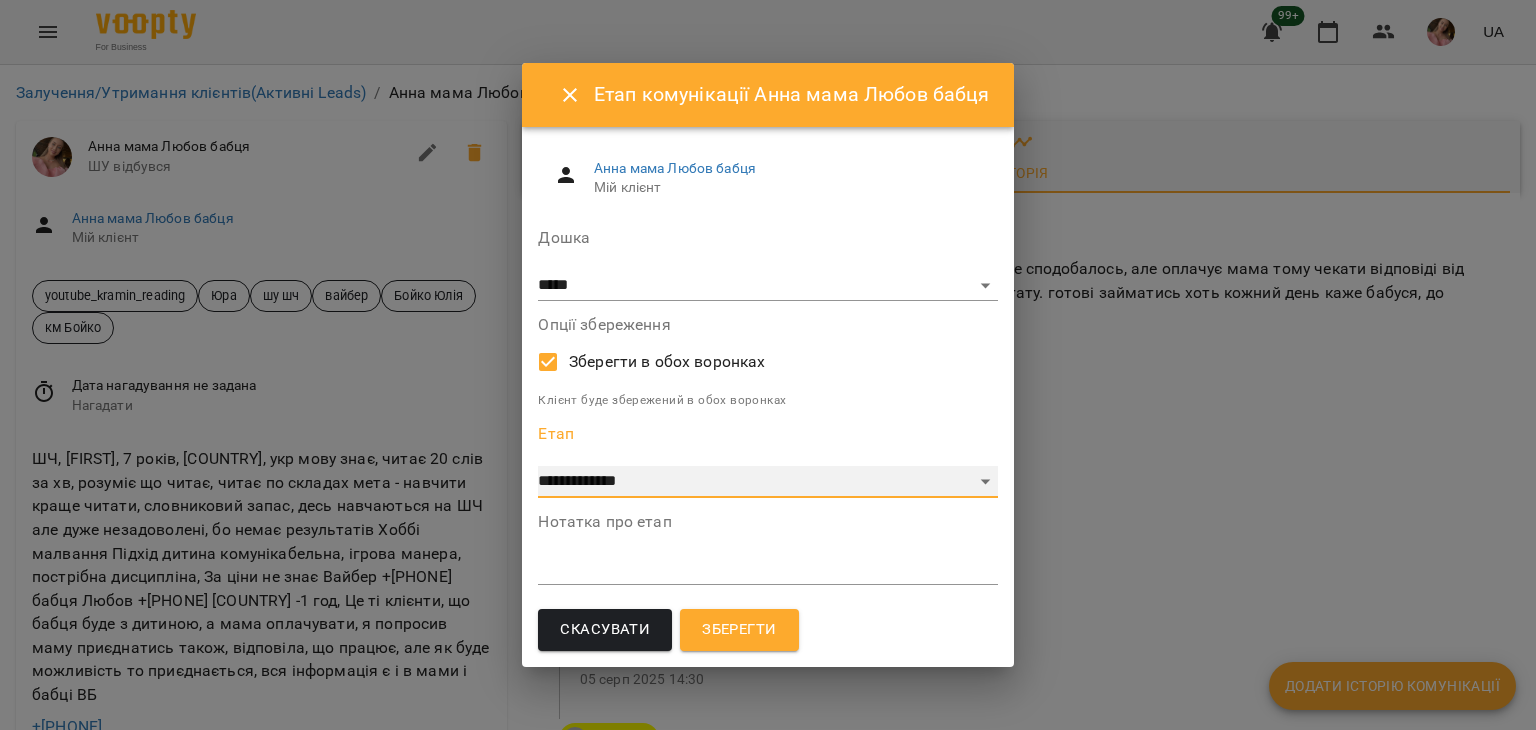 select on "*" 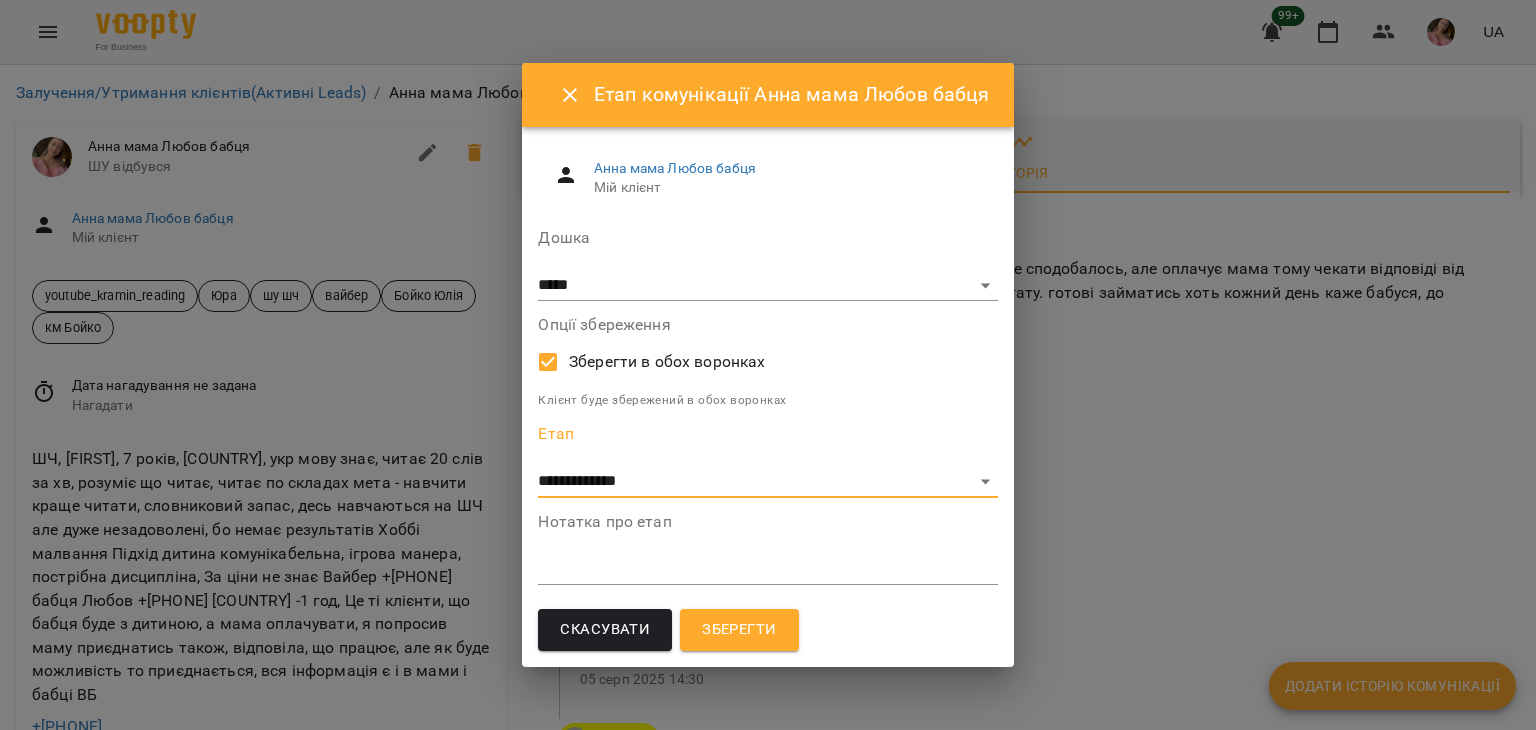 click at bounding box center [767, 568] 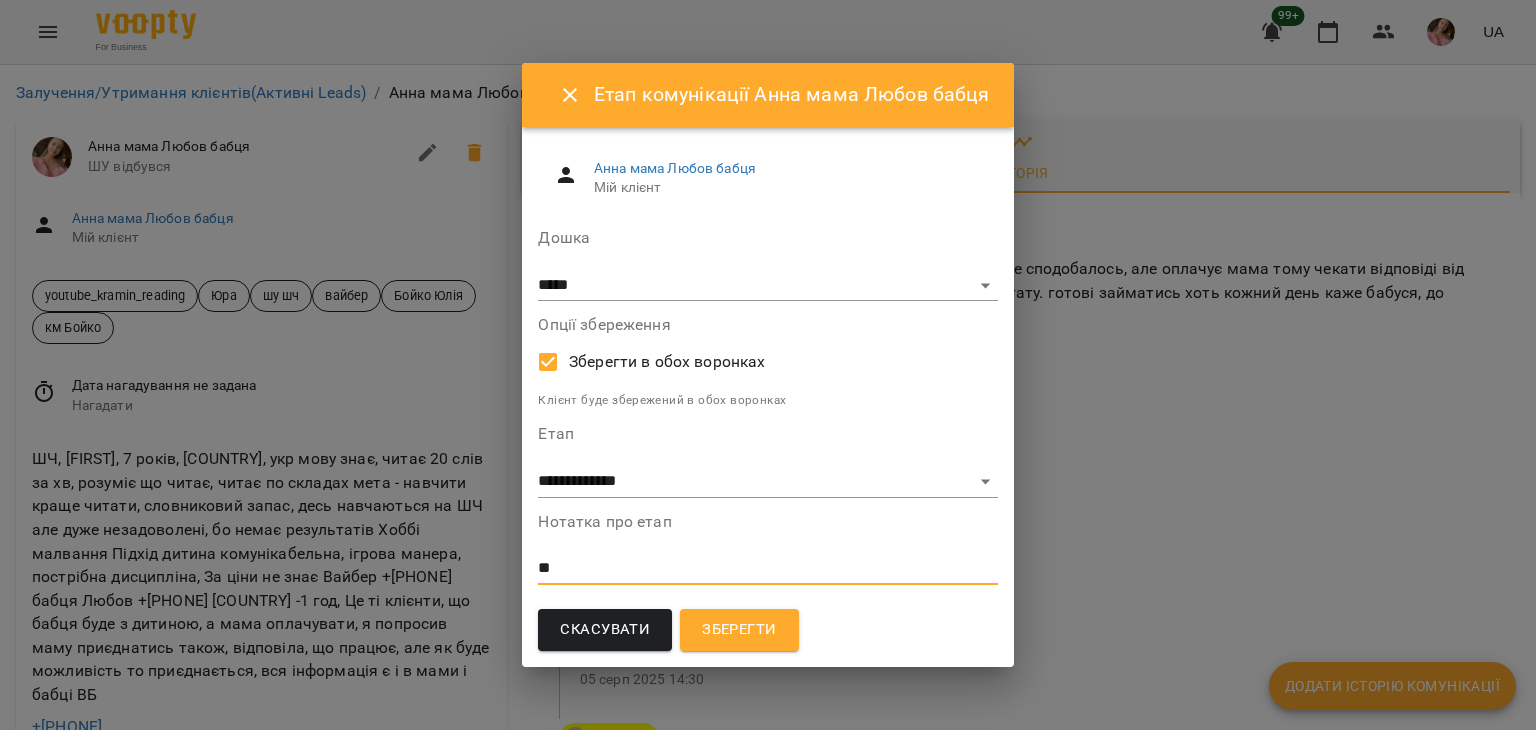 type on "**" 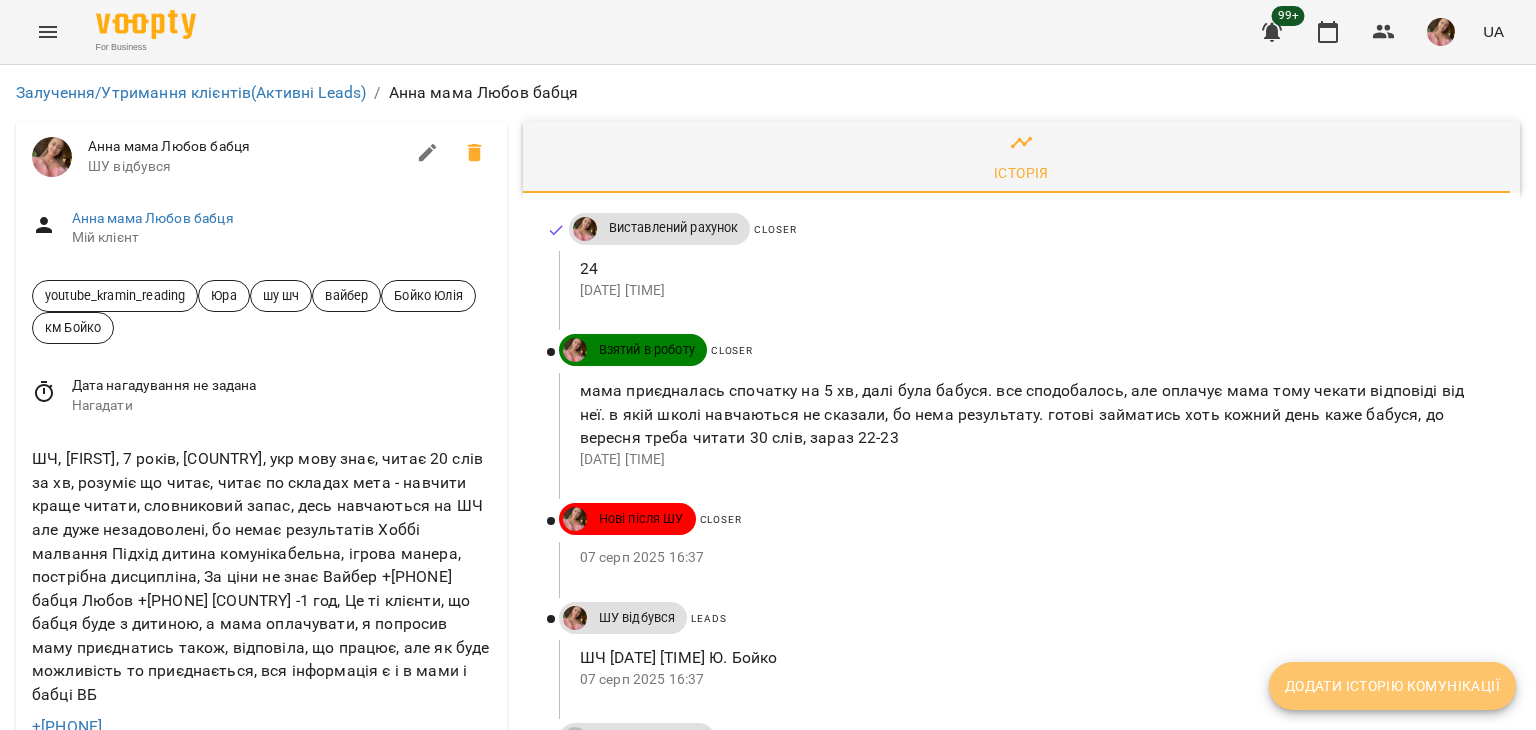 click on "Додати історію комунікації" at bounding box center [1392, 686] 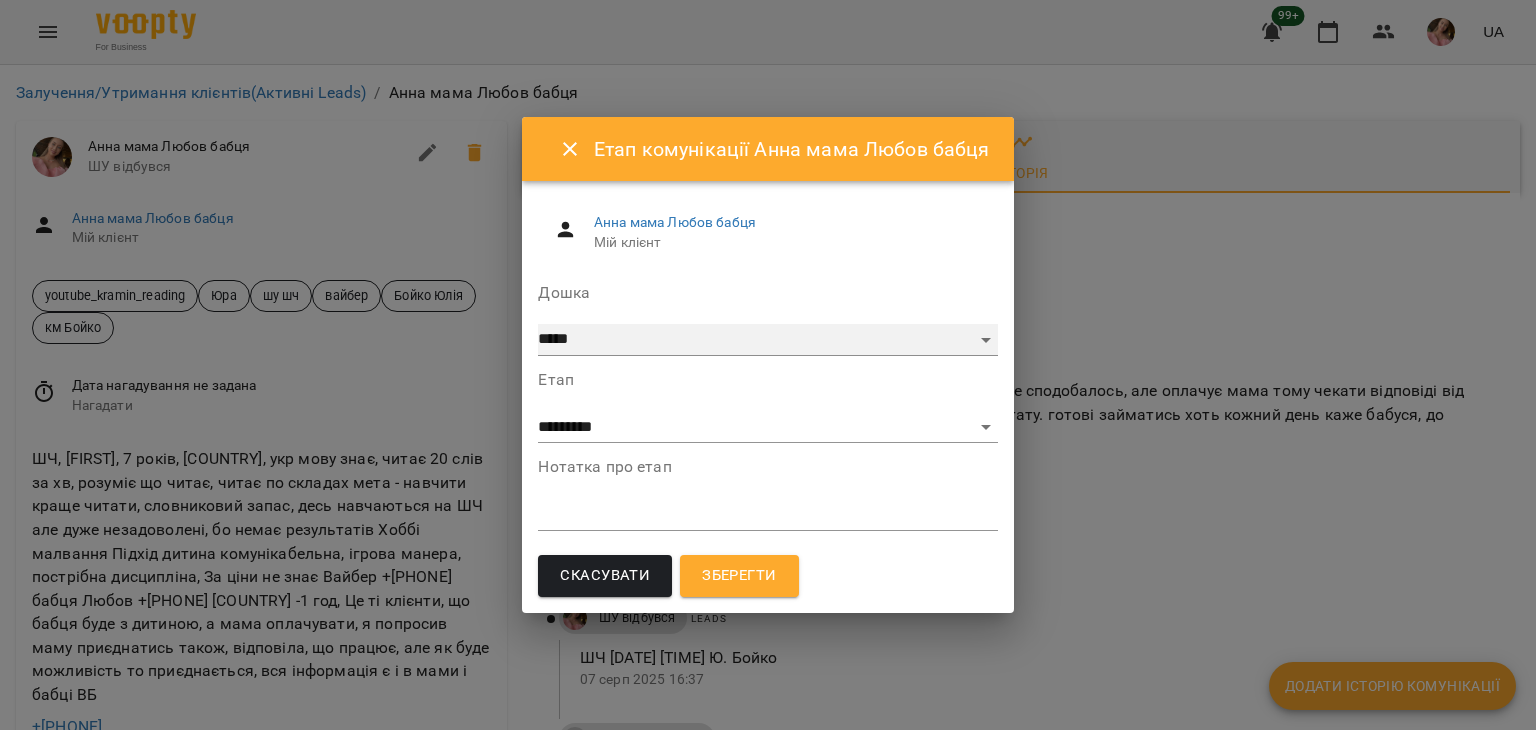 click on "***** ******** ****** ********" at bounding box center (767, 340) 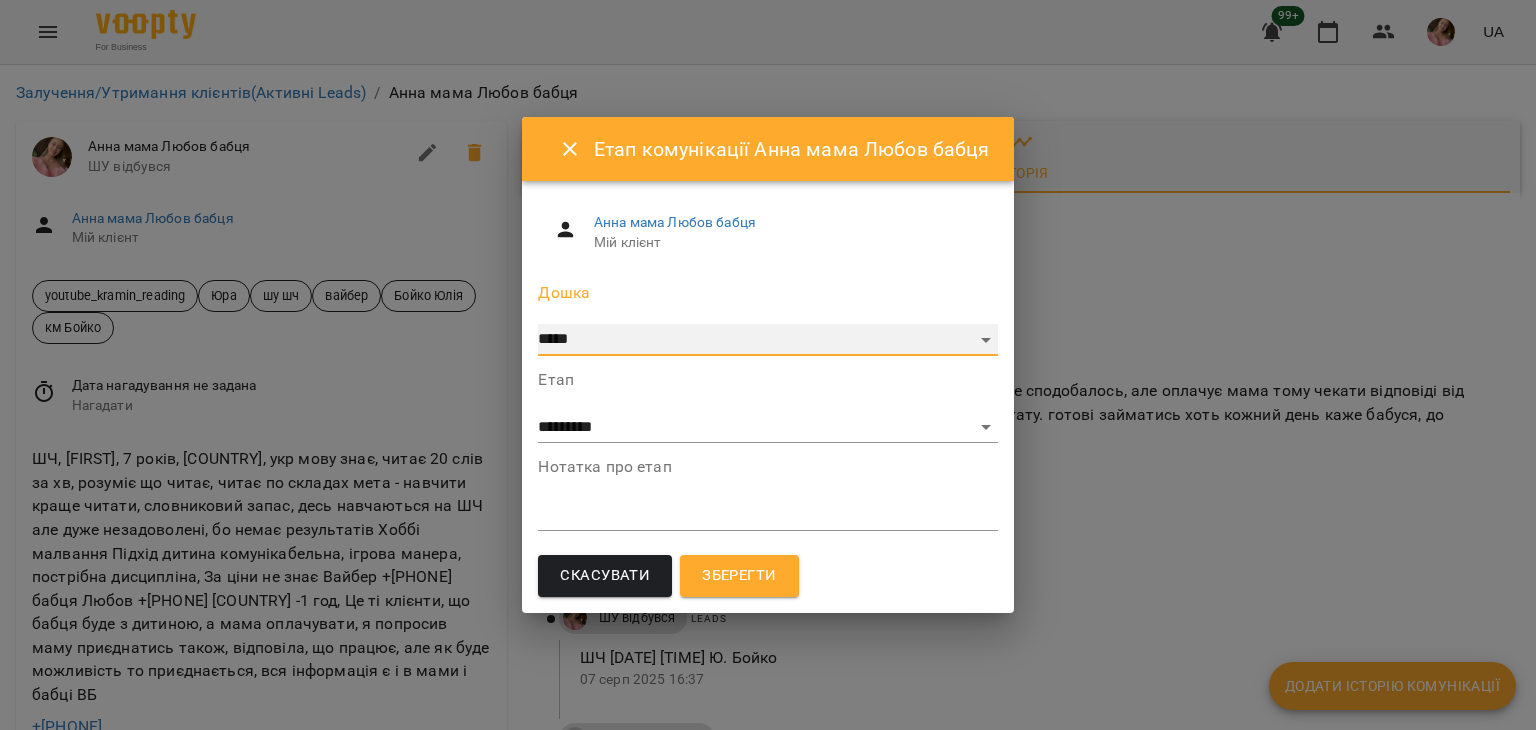 select on "**********" 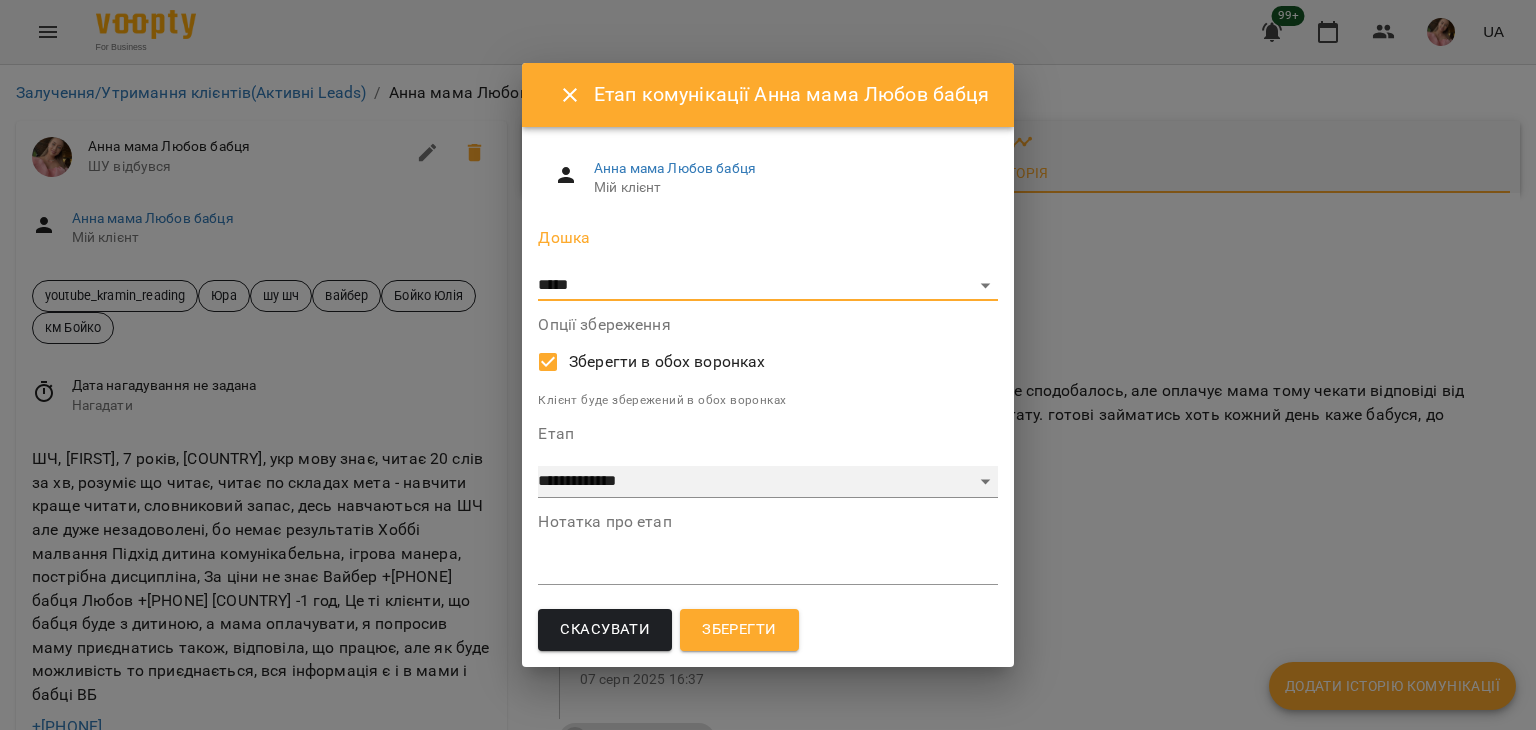 click on "**********" at bounding box center [767, 482] 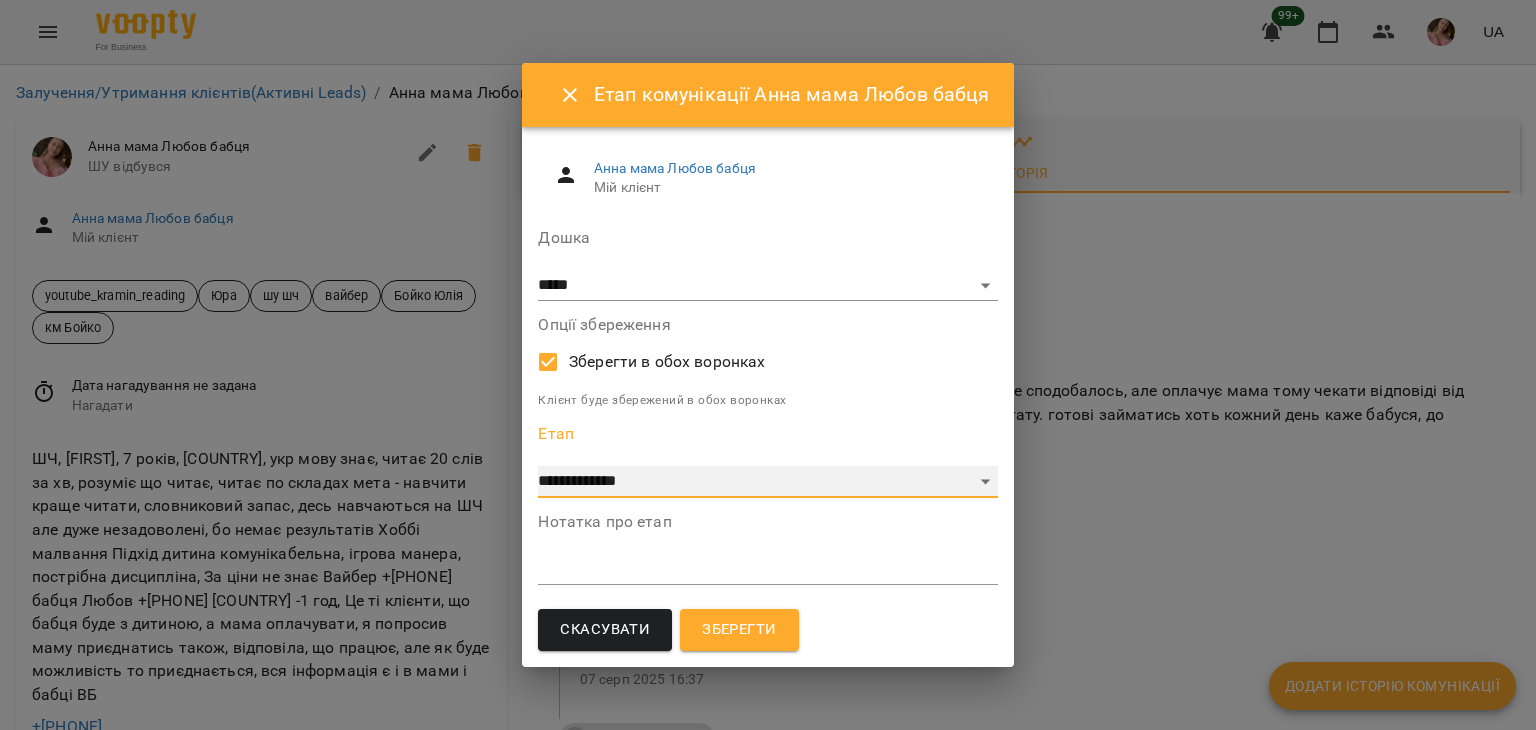 select on "*" 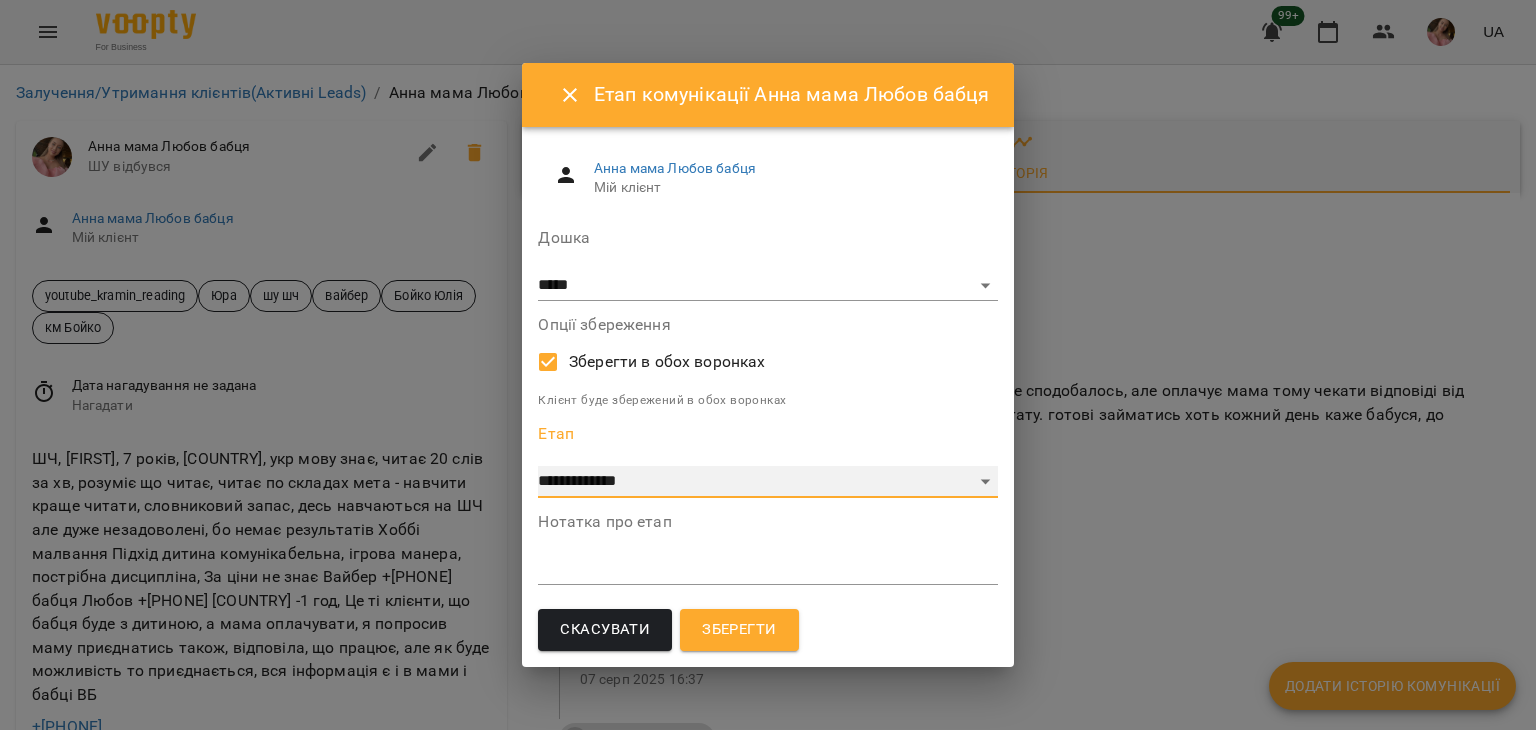 click on "**********" at bounding box center (767, 482) 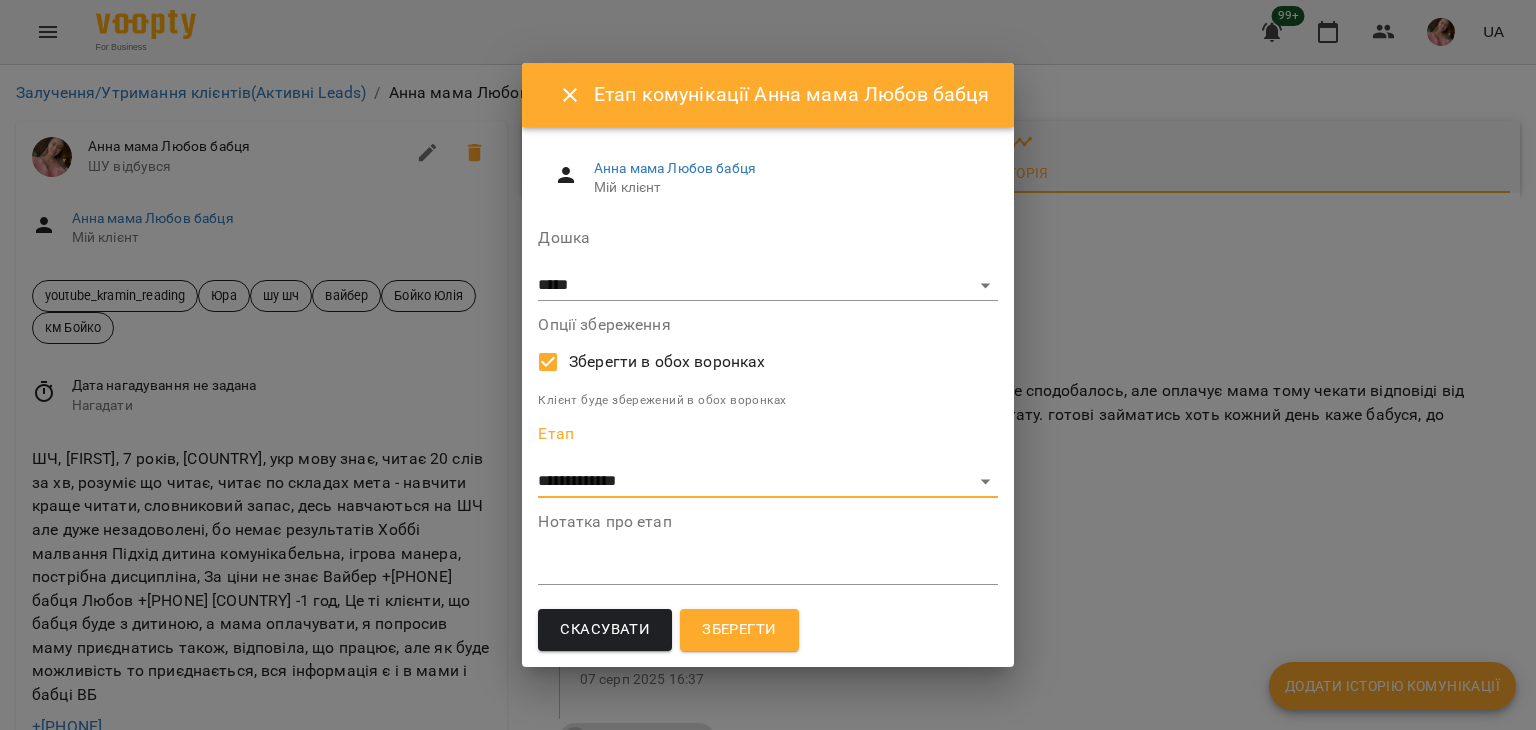 click on "Зберегти" at bounding box center (739, 630) 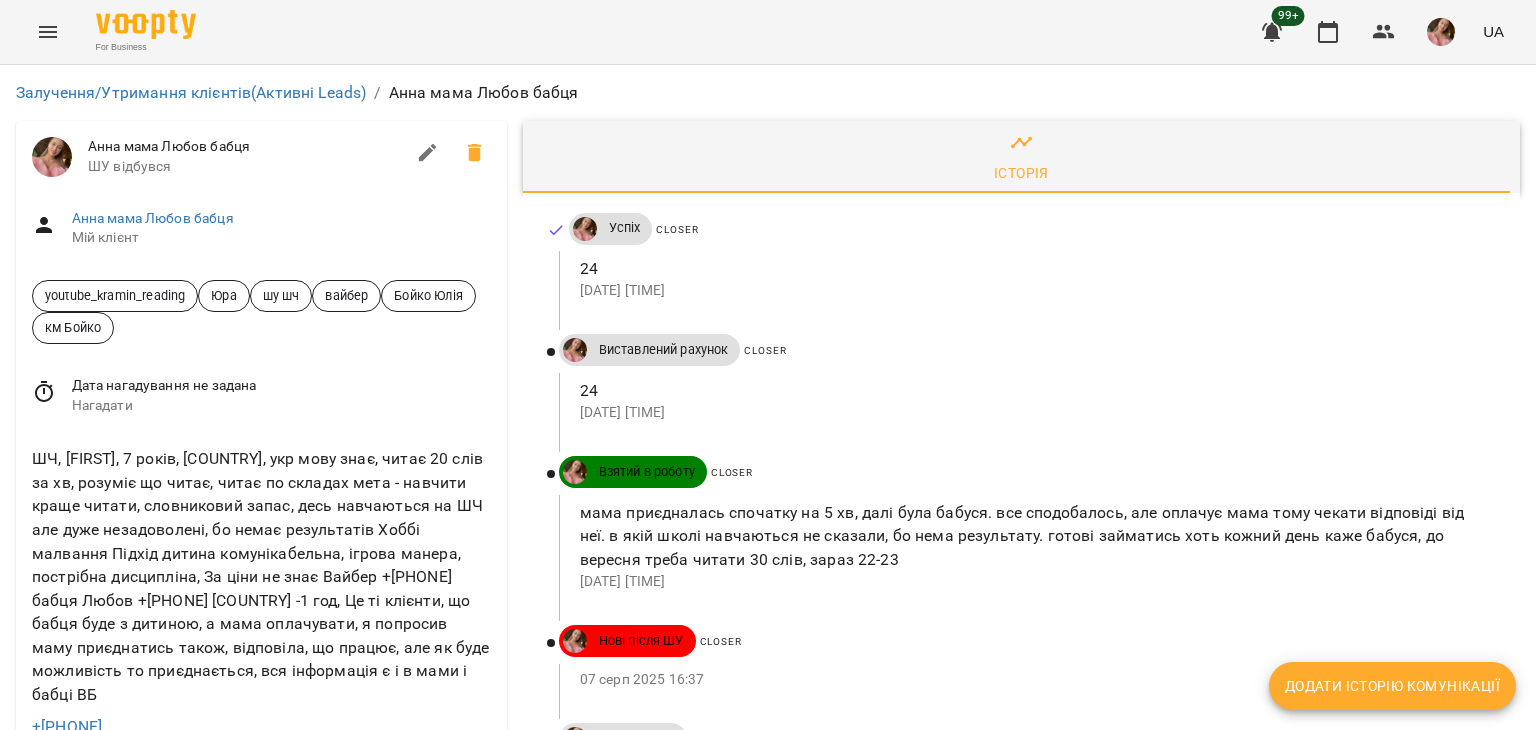 click at bounding box center (428, 153) 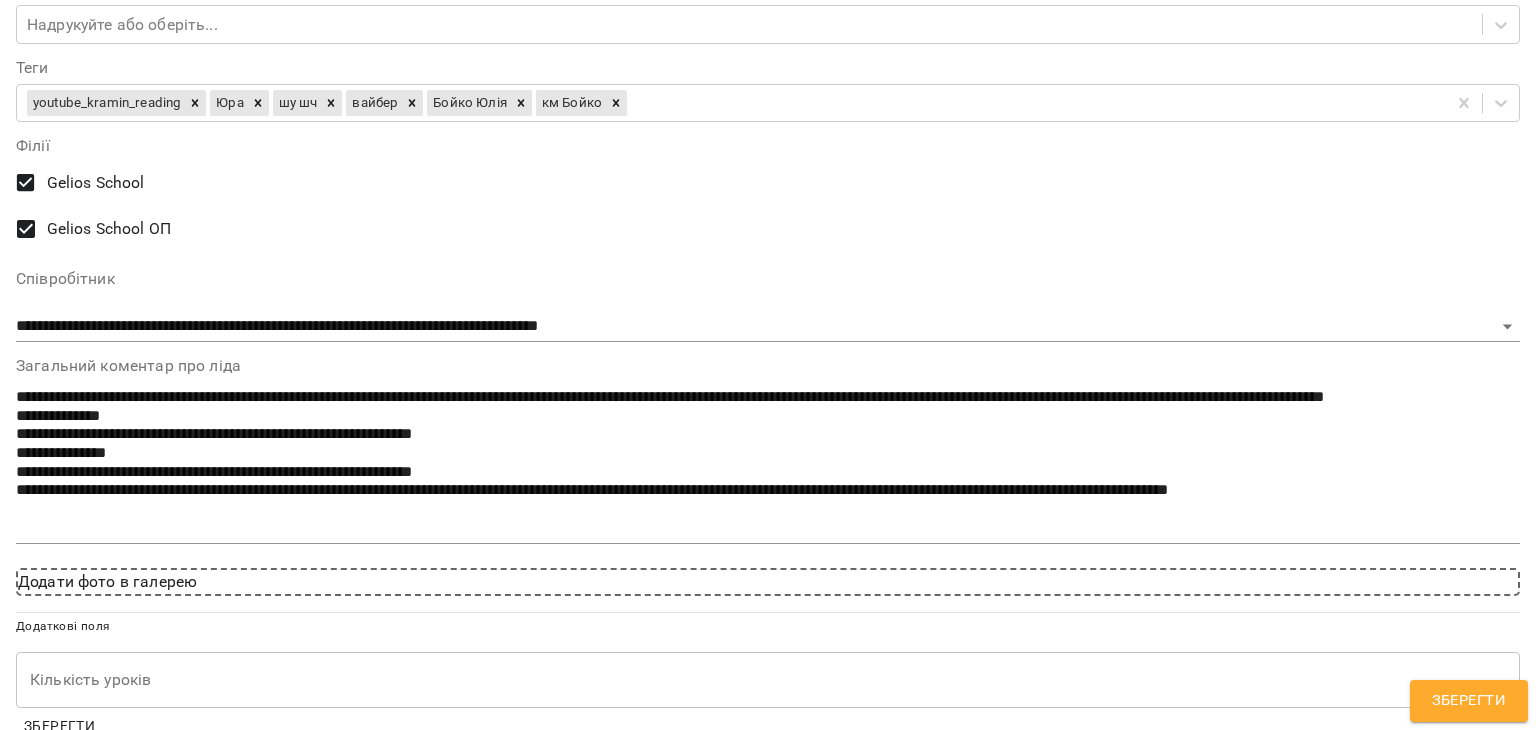 scroll, scrollTop: 1300, scrollLeft: 0, axis: vertical 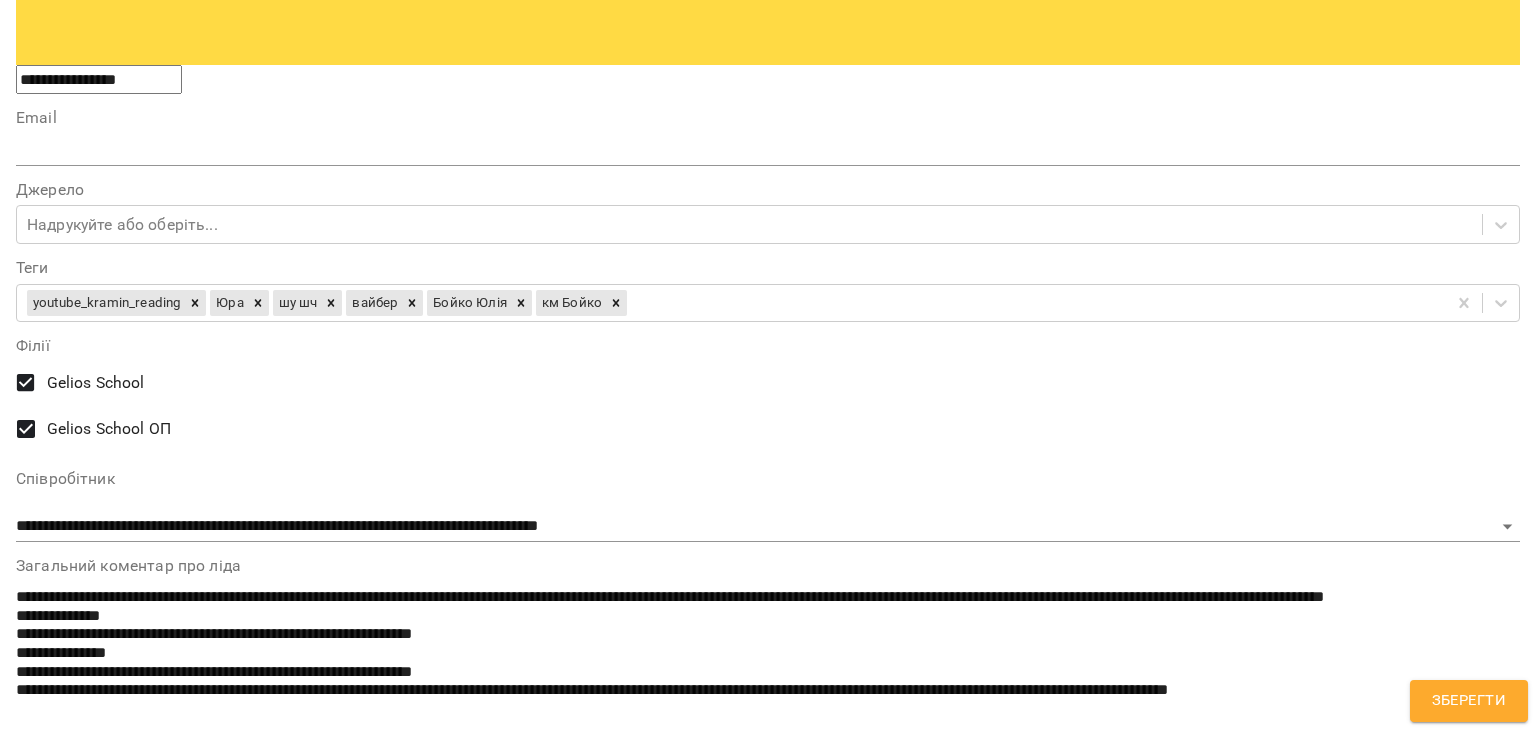 click on "**********" at bounding box center [768, 1311] 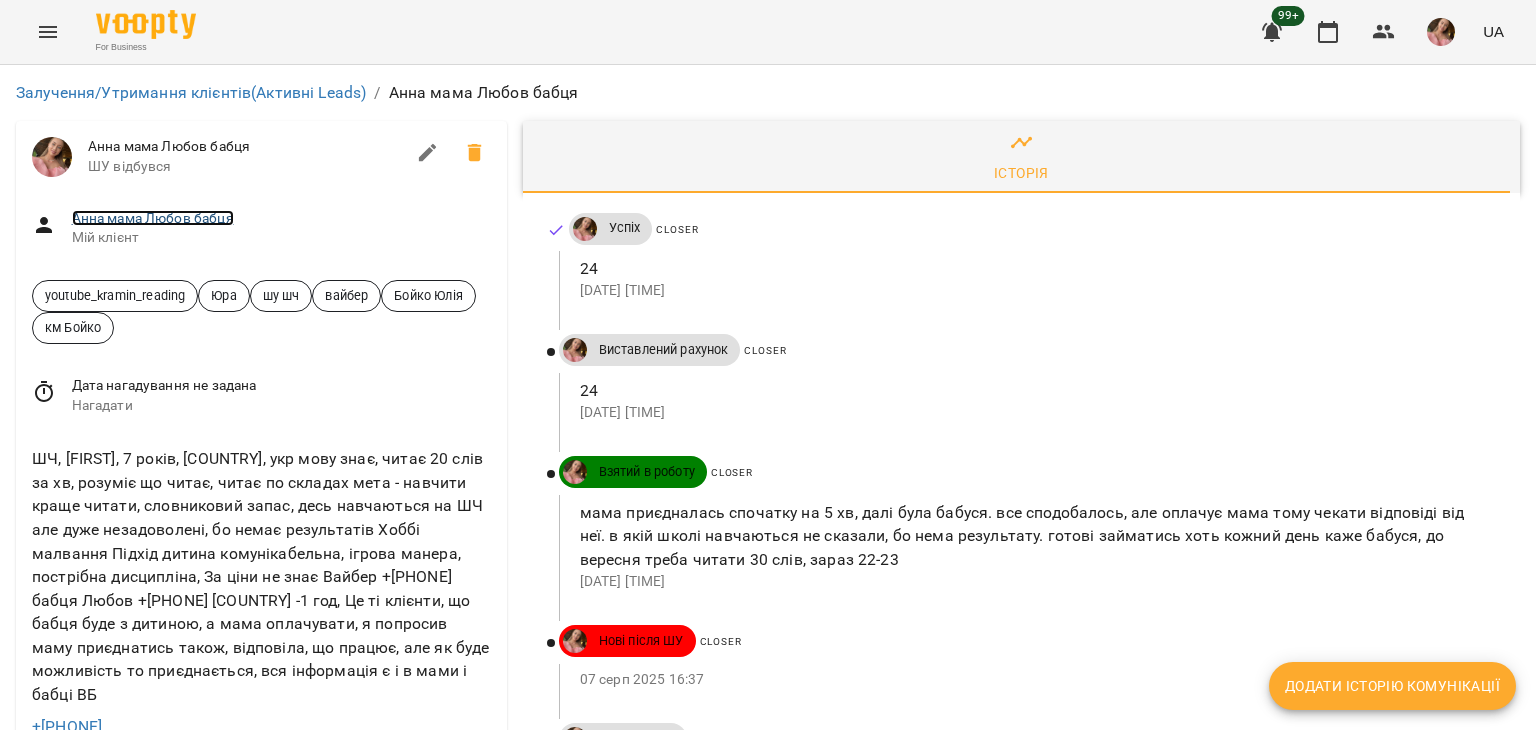 click on "Анна мама Любов бабця" at bounding box center (153, 218) 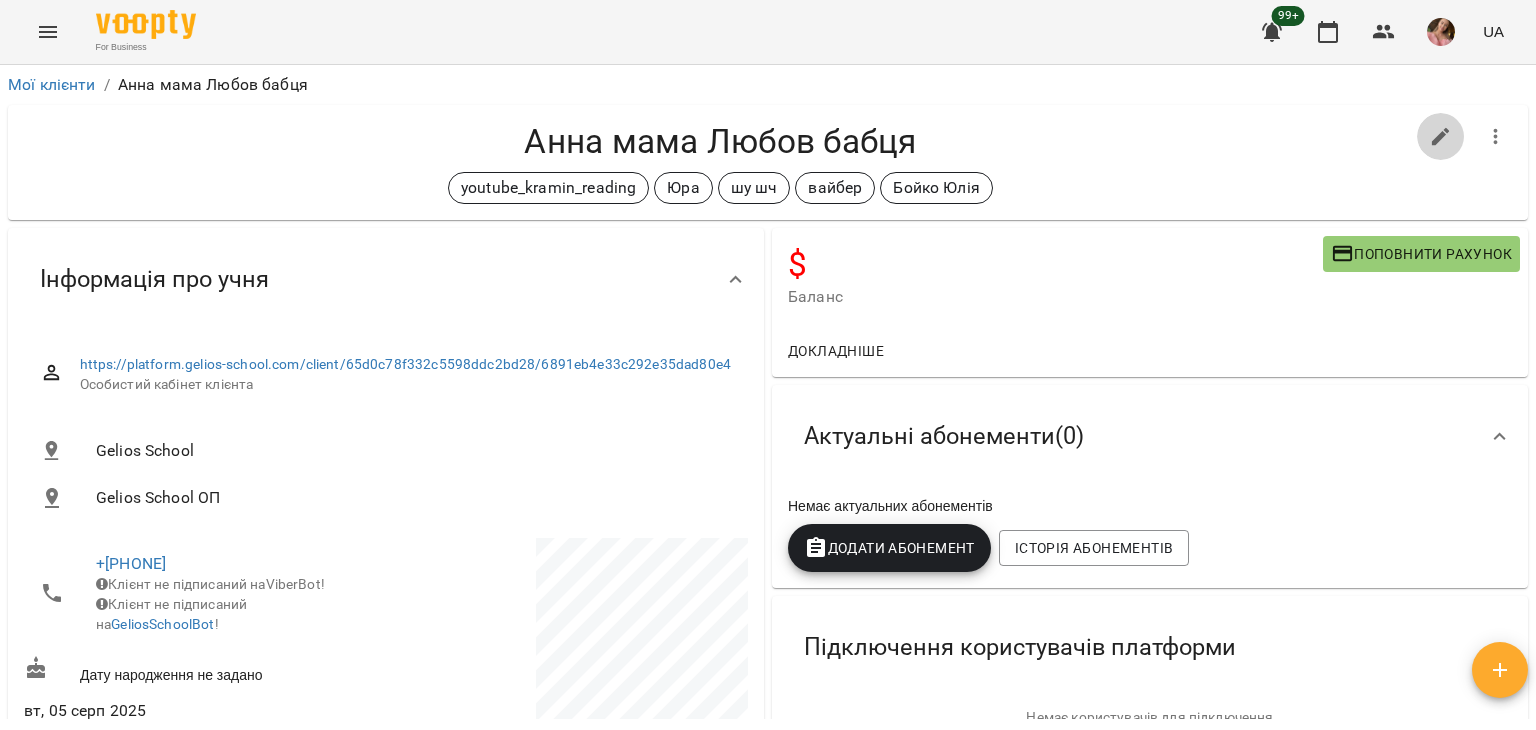 click 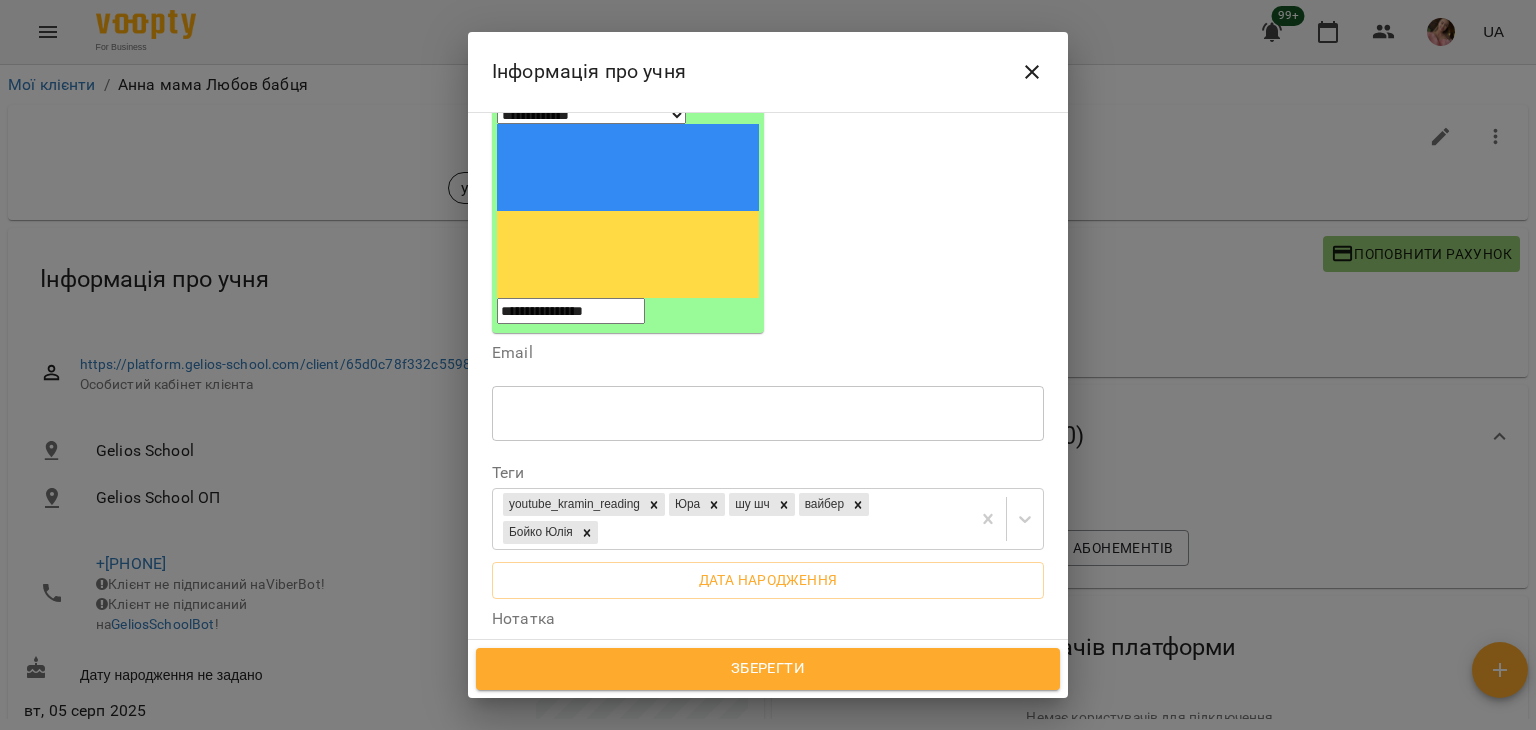 scroll, scrollTop: 400, scrollLeft: 0, axis: vertical 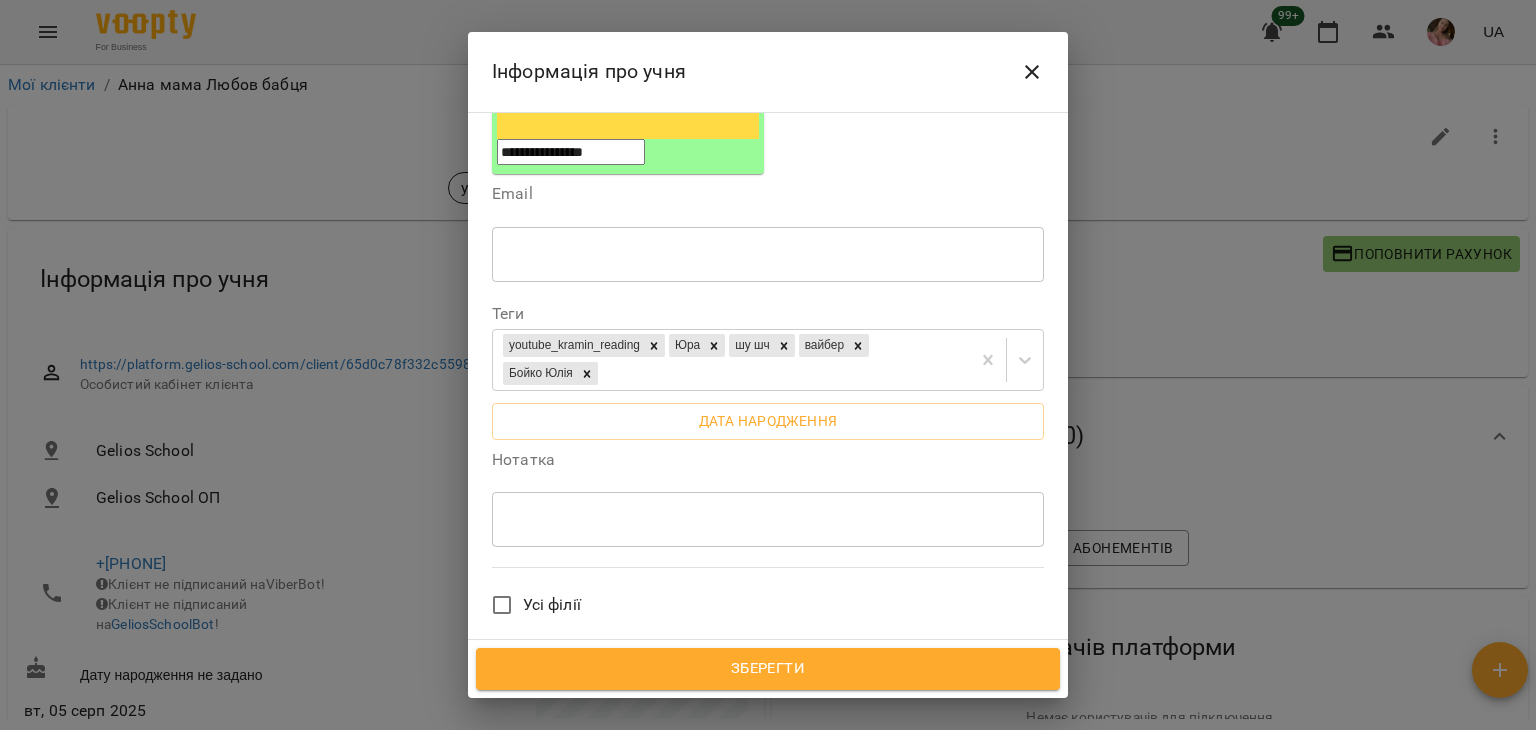 click on "* ​" at bounding box center [768, 519] 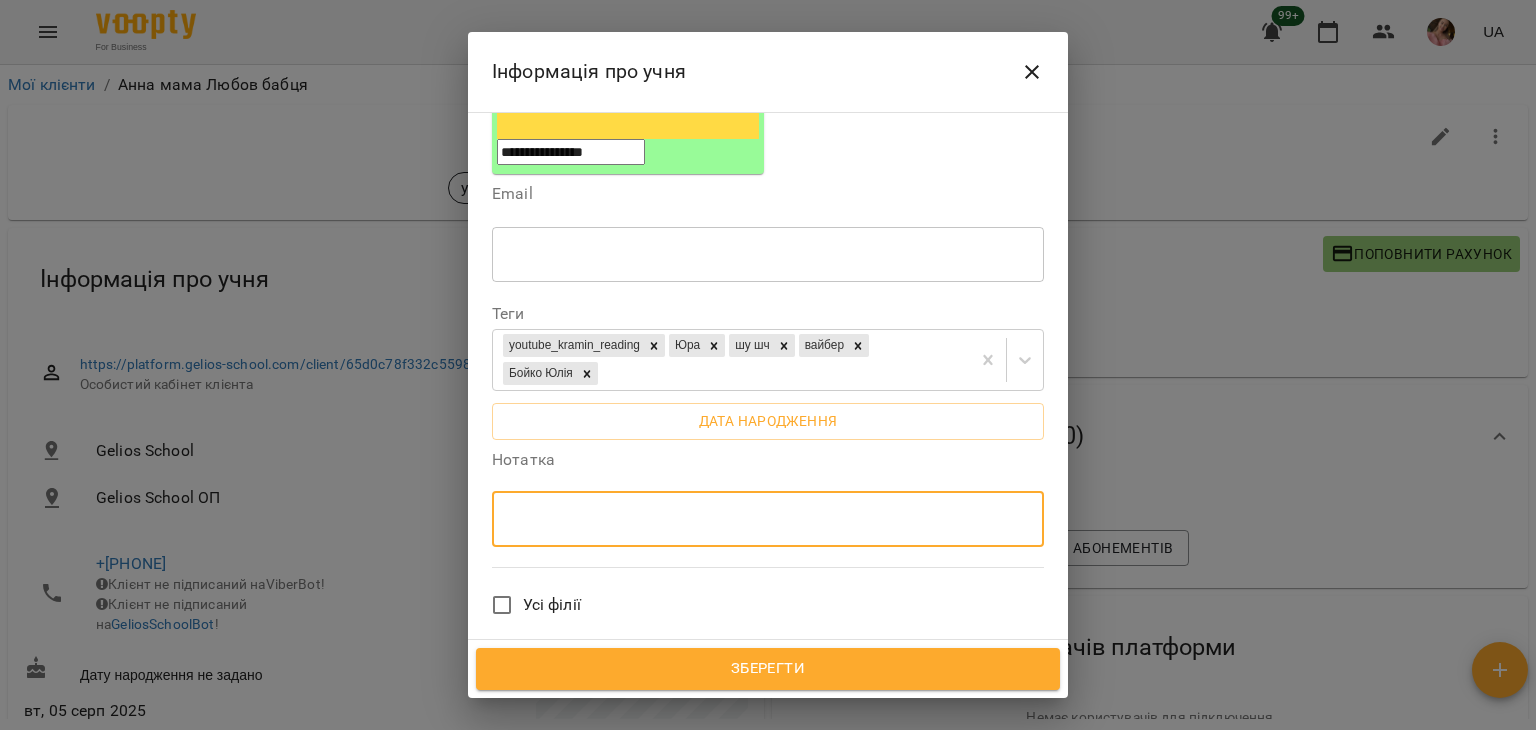 click on "* ​" at bounding box center [768, 519] 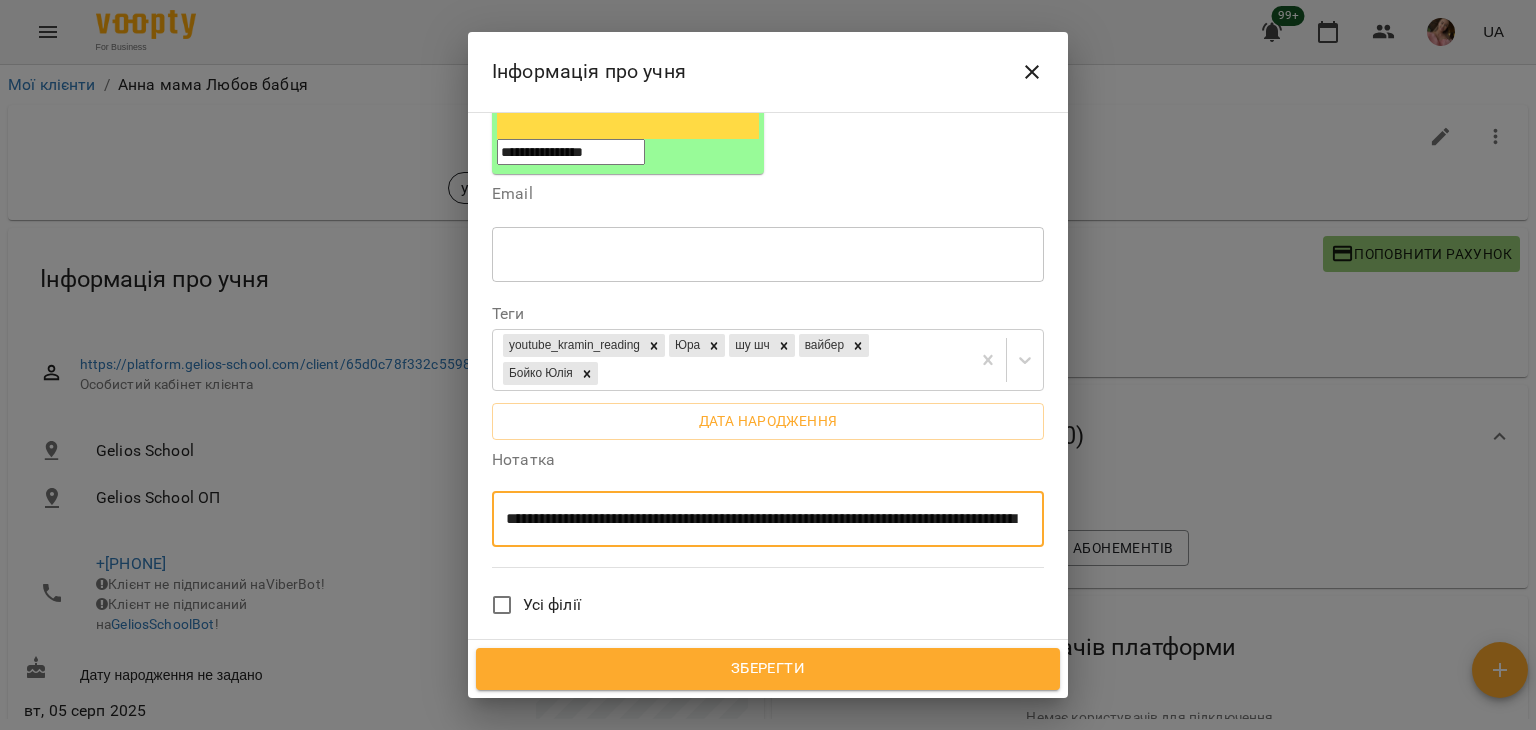 scroll, scrollTop: 0, scrollLeft: 0, axis: both 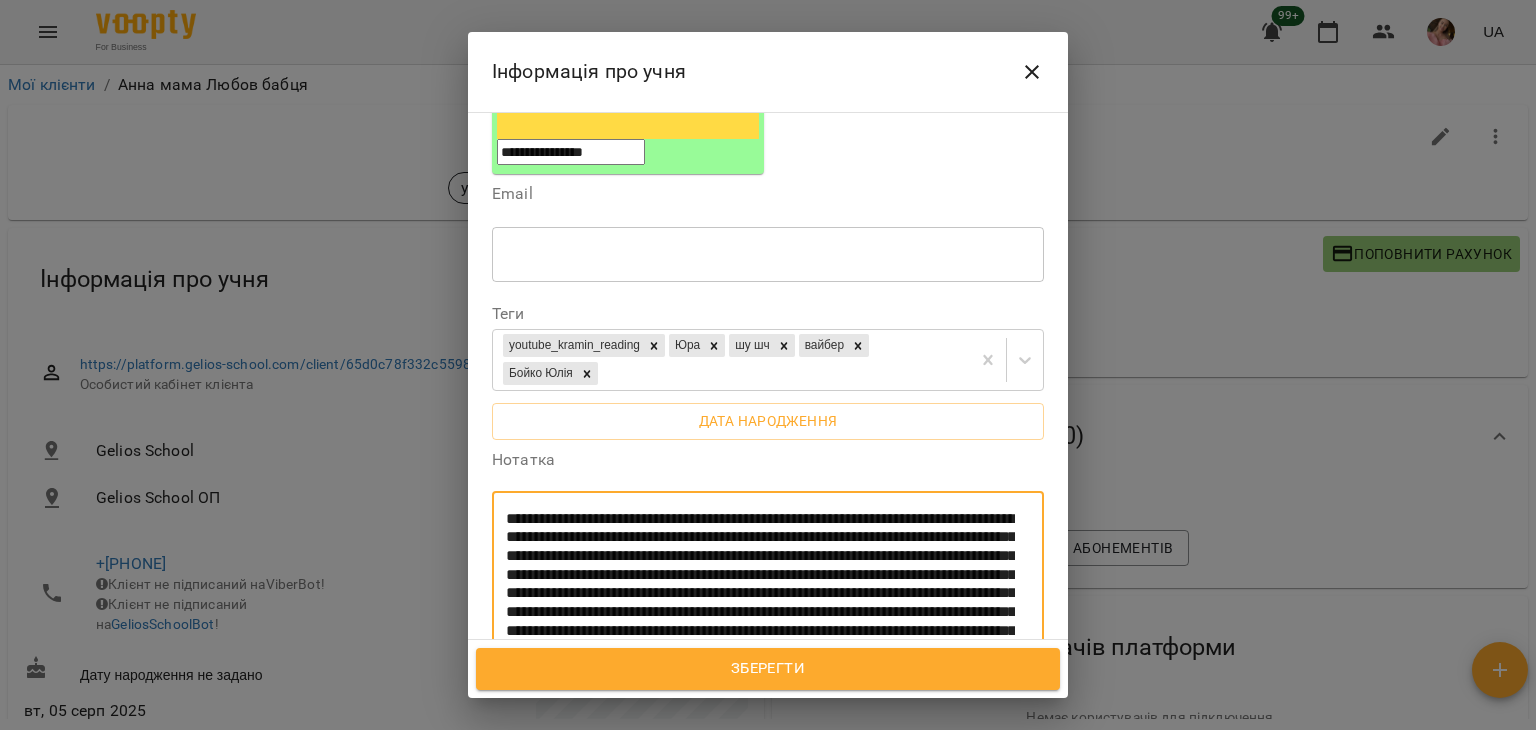 drag, startPoint x: 784, startPoint y: 372, endPoint x: 972, endPoint y: 368, distance: 188.04254 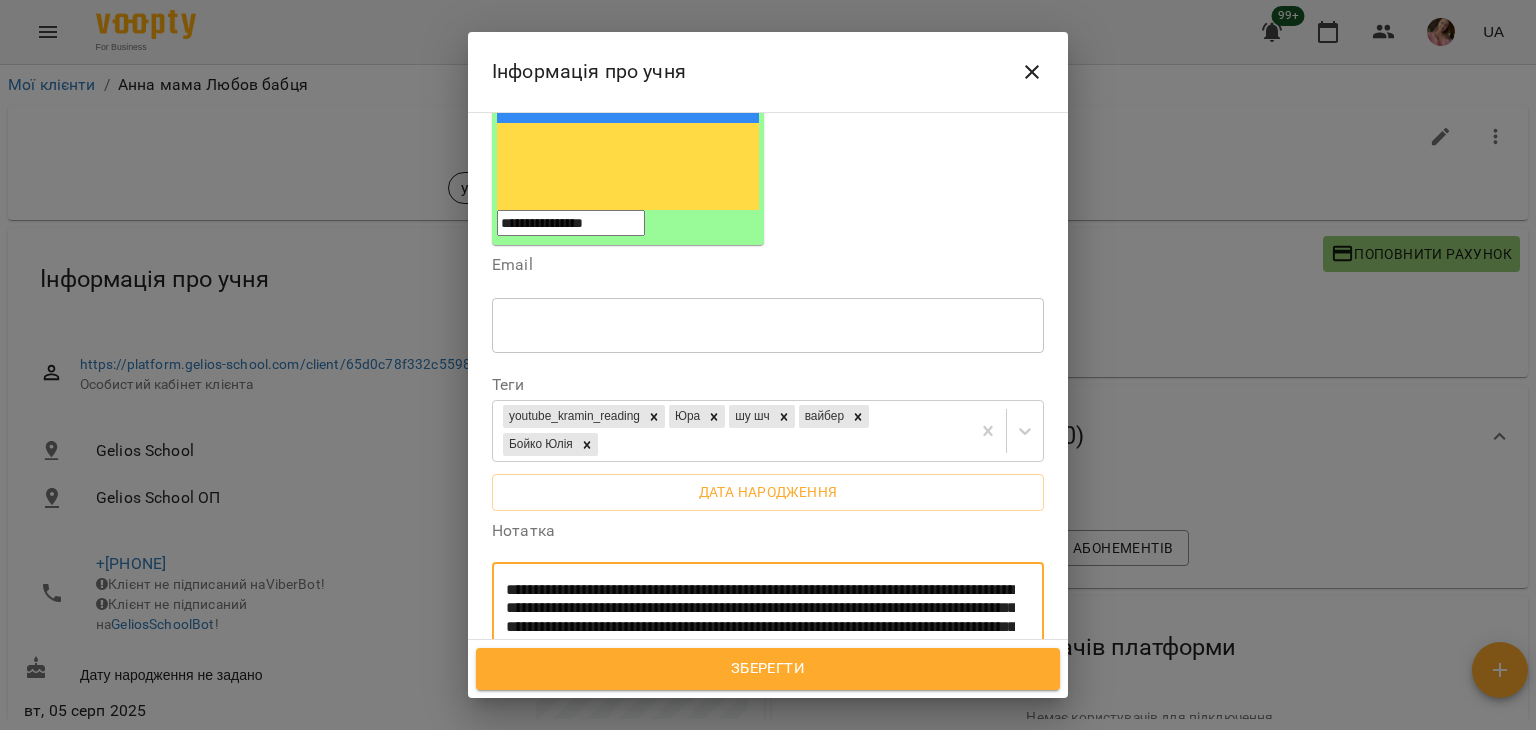 scroll, scrollTop: 200, scrollLeft: 0, axis: vertical 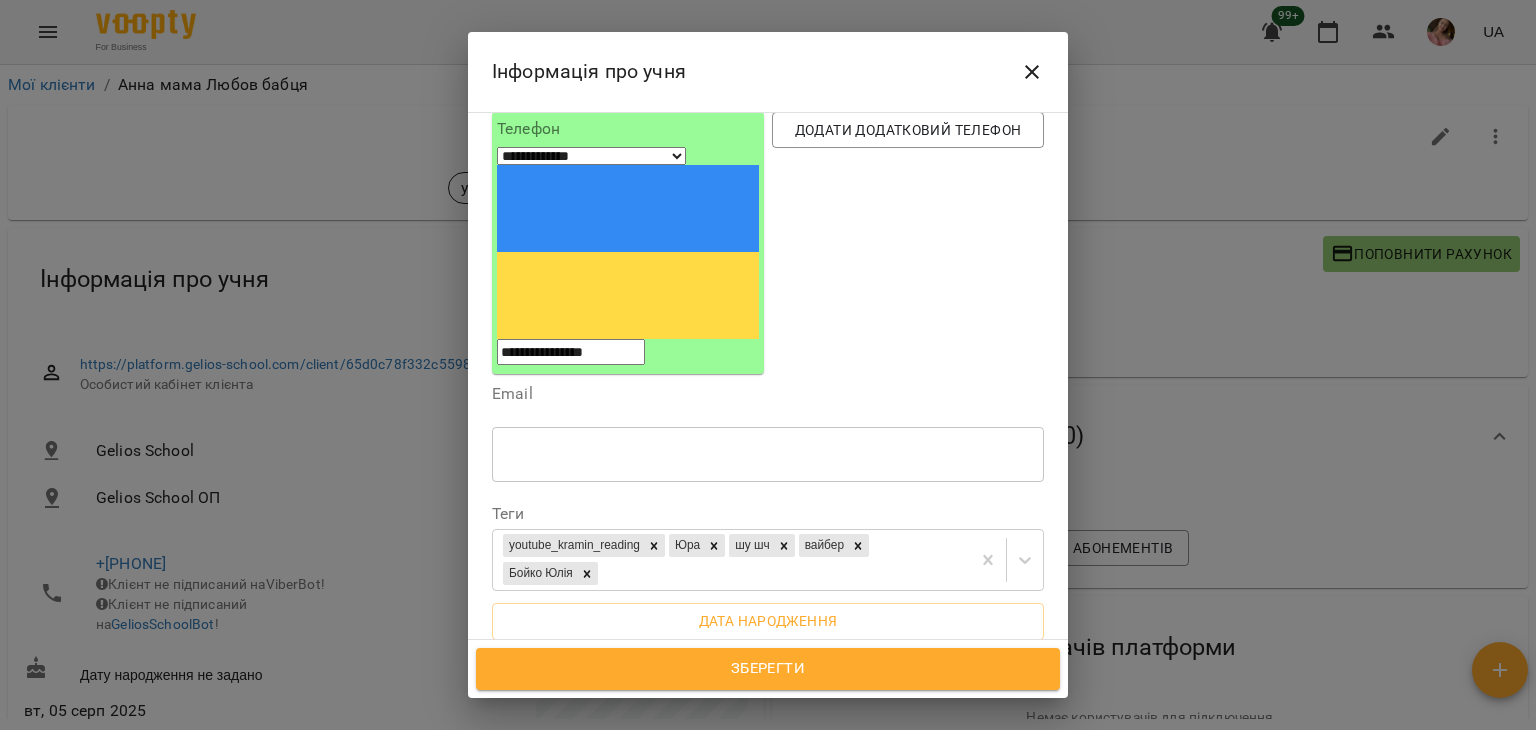 type on "**********" 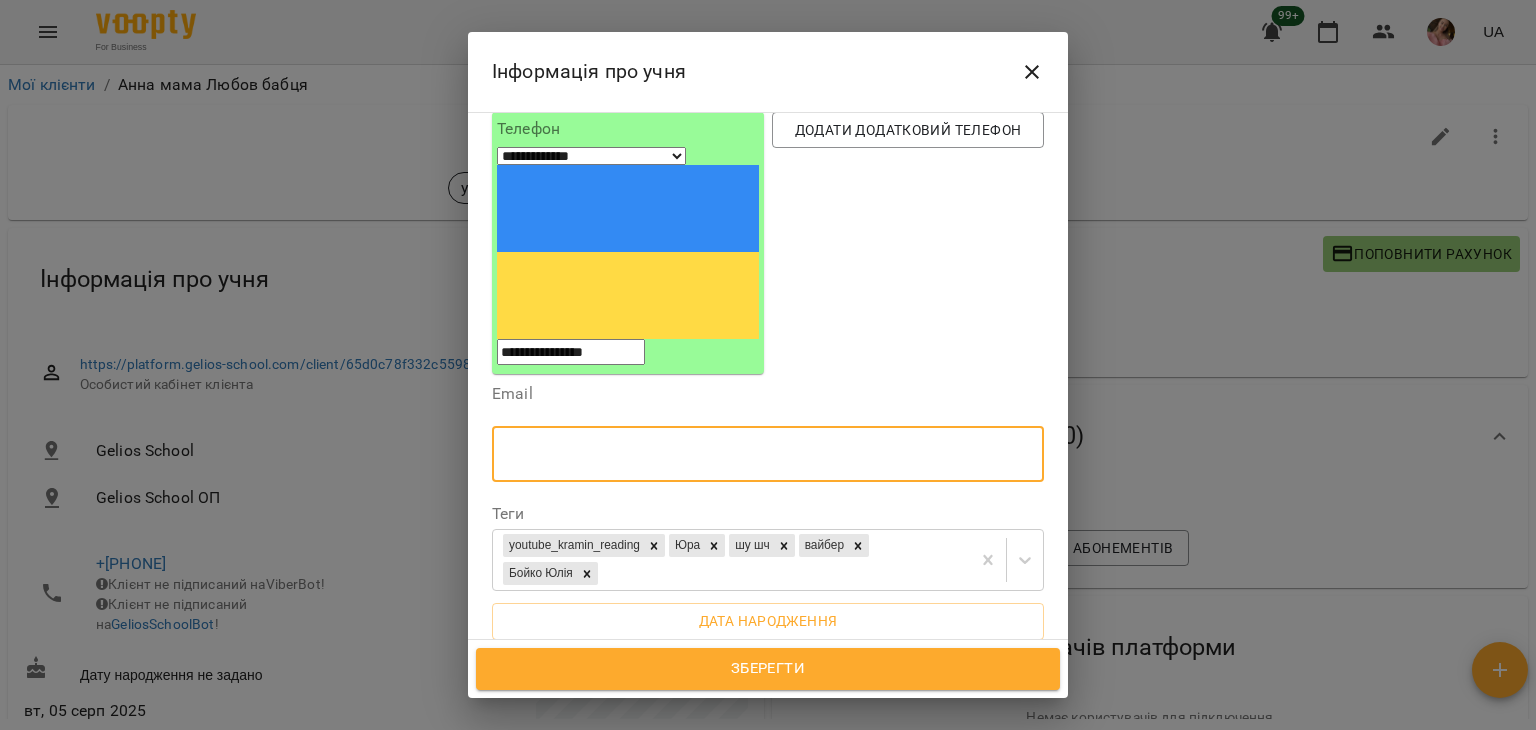 paste on "**********" 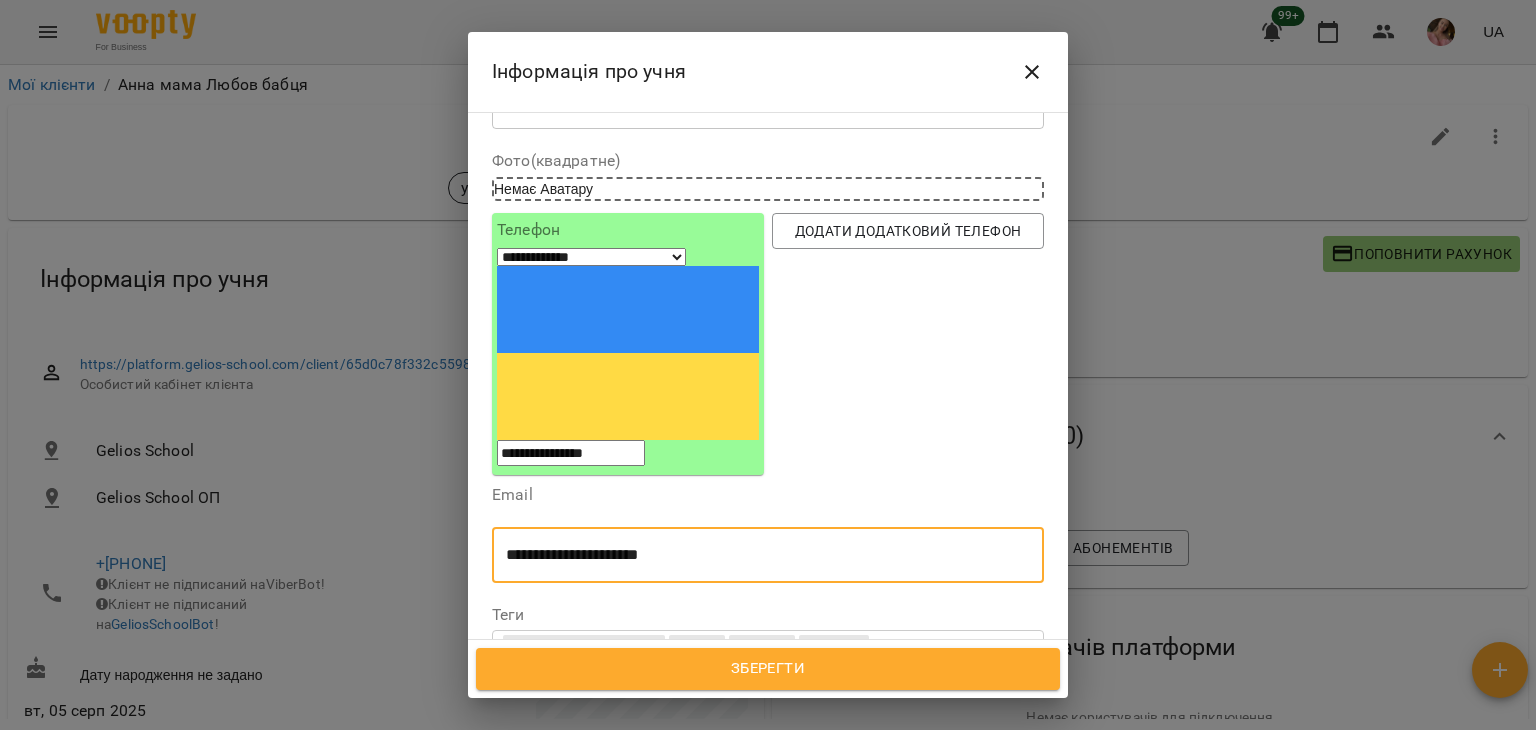scroll, scrollTop: 200, scrollLeft: 0, axis: vertical 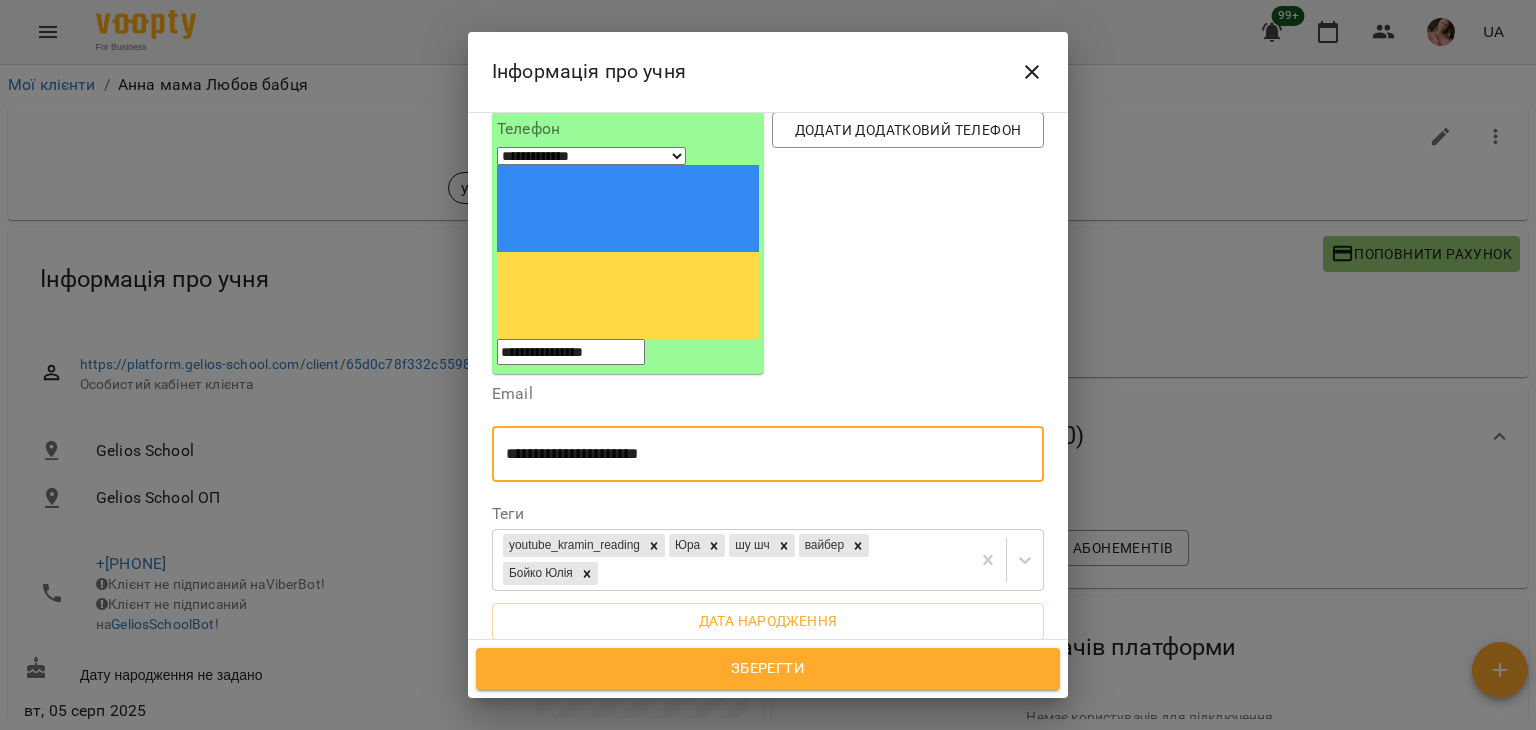 type on "**********" 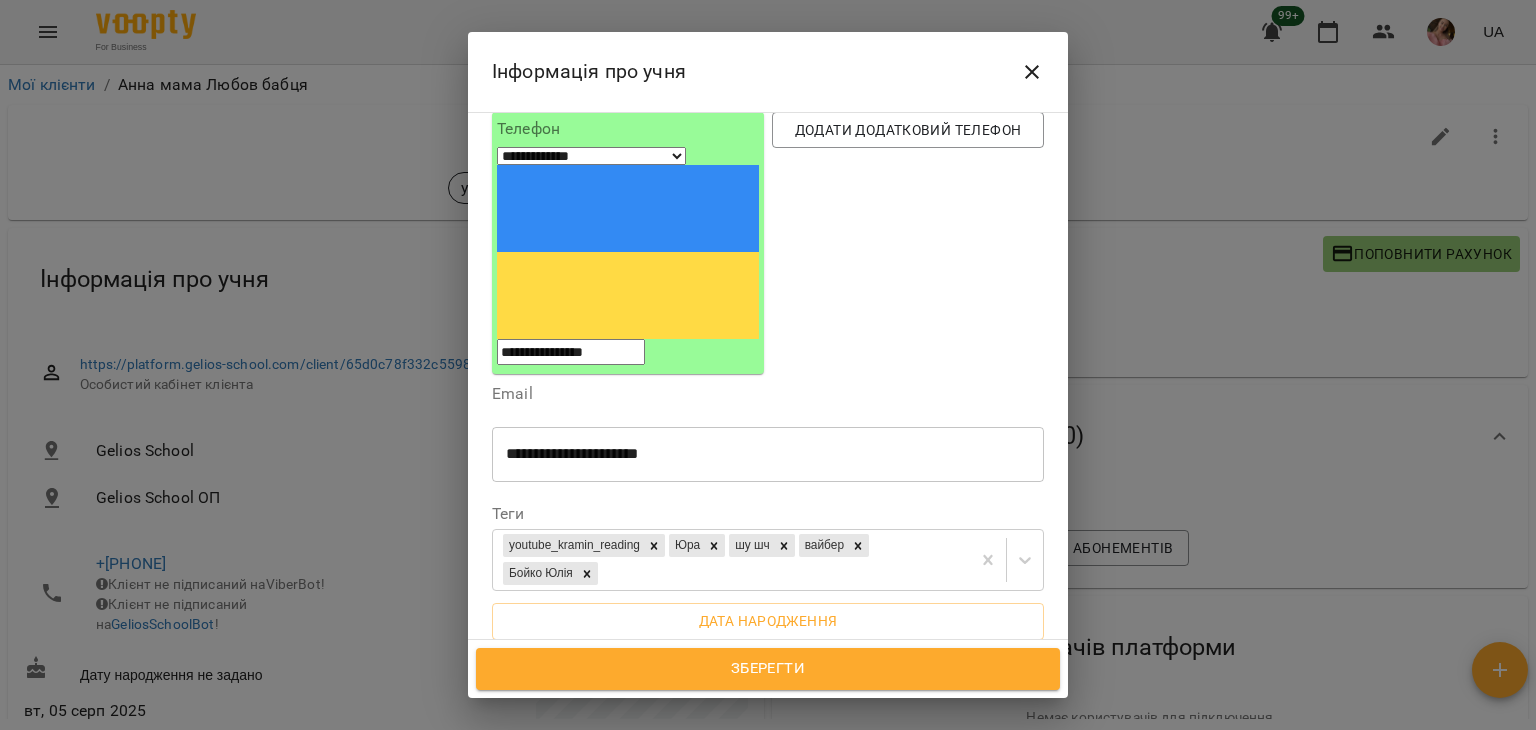 drag, startPoint x: 826, startPoint y: 561, endPoint x: 596, endPoint y: 569, distance: 230.13908 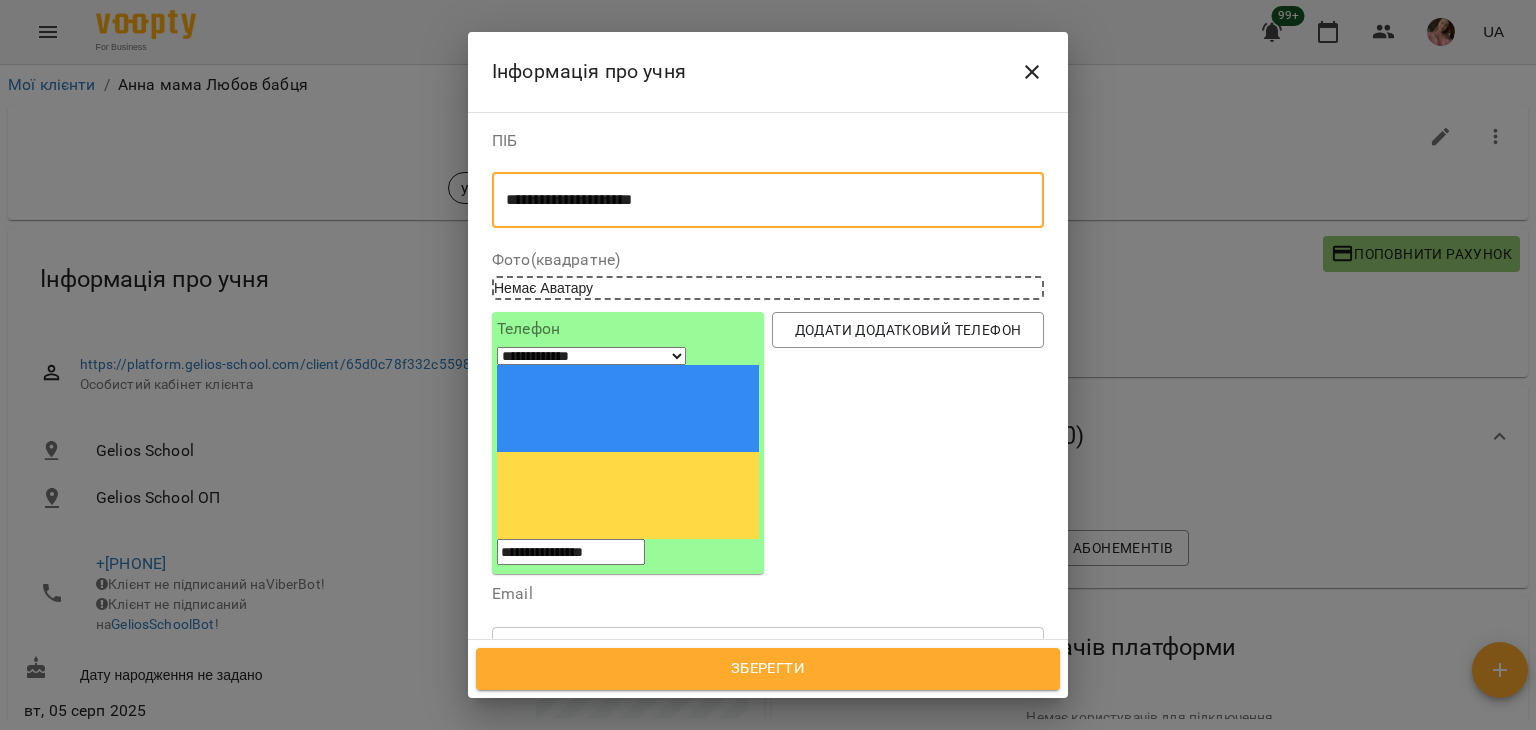drag, startPoint x: 726, startPoint y: 194, endPoint x: 336, endPoint y: 225, distance: 391.2301 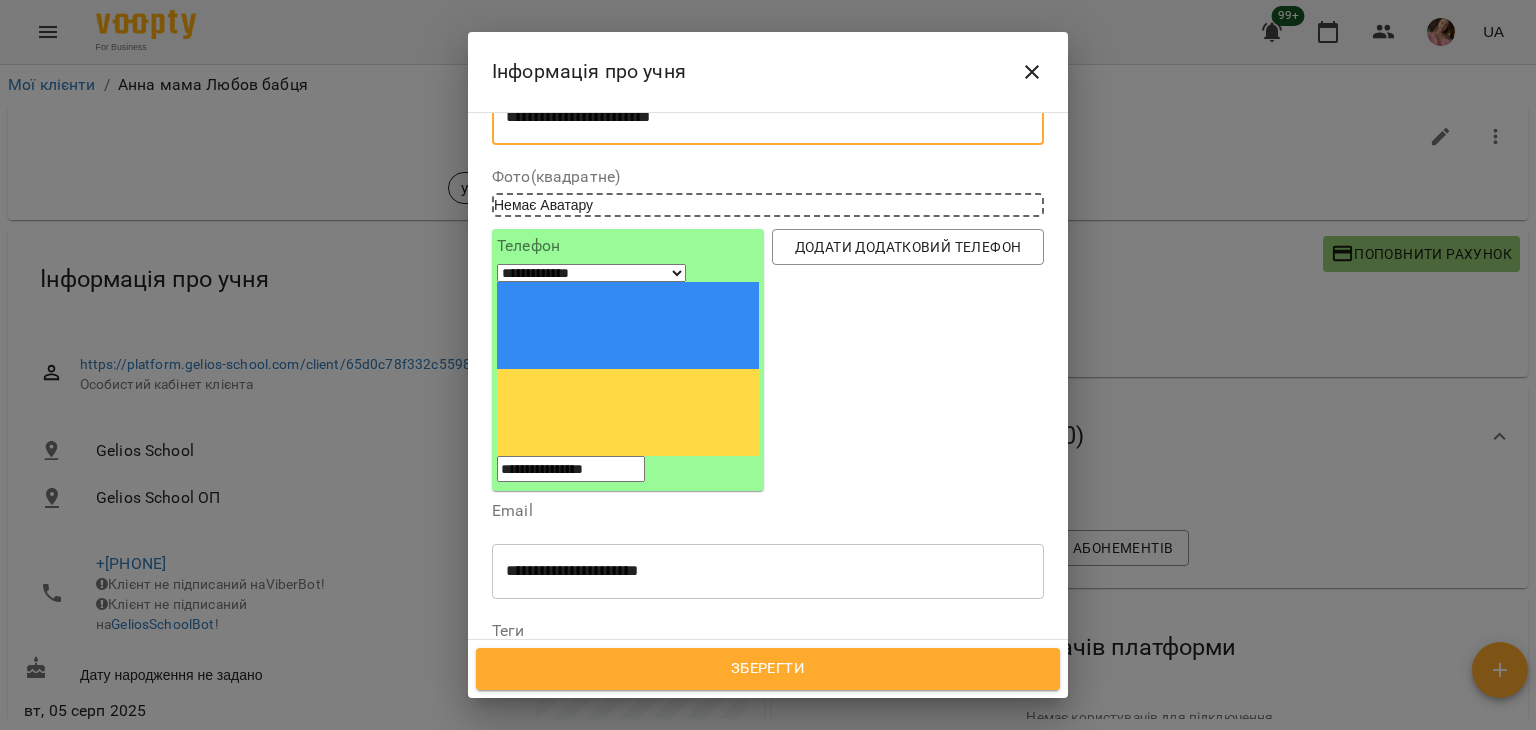 scroll, scrollTop: 200, scrollLeft: 0, axis: vertical 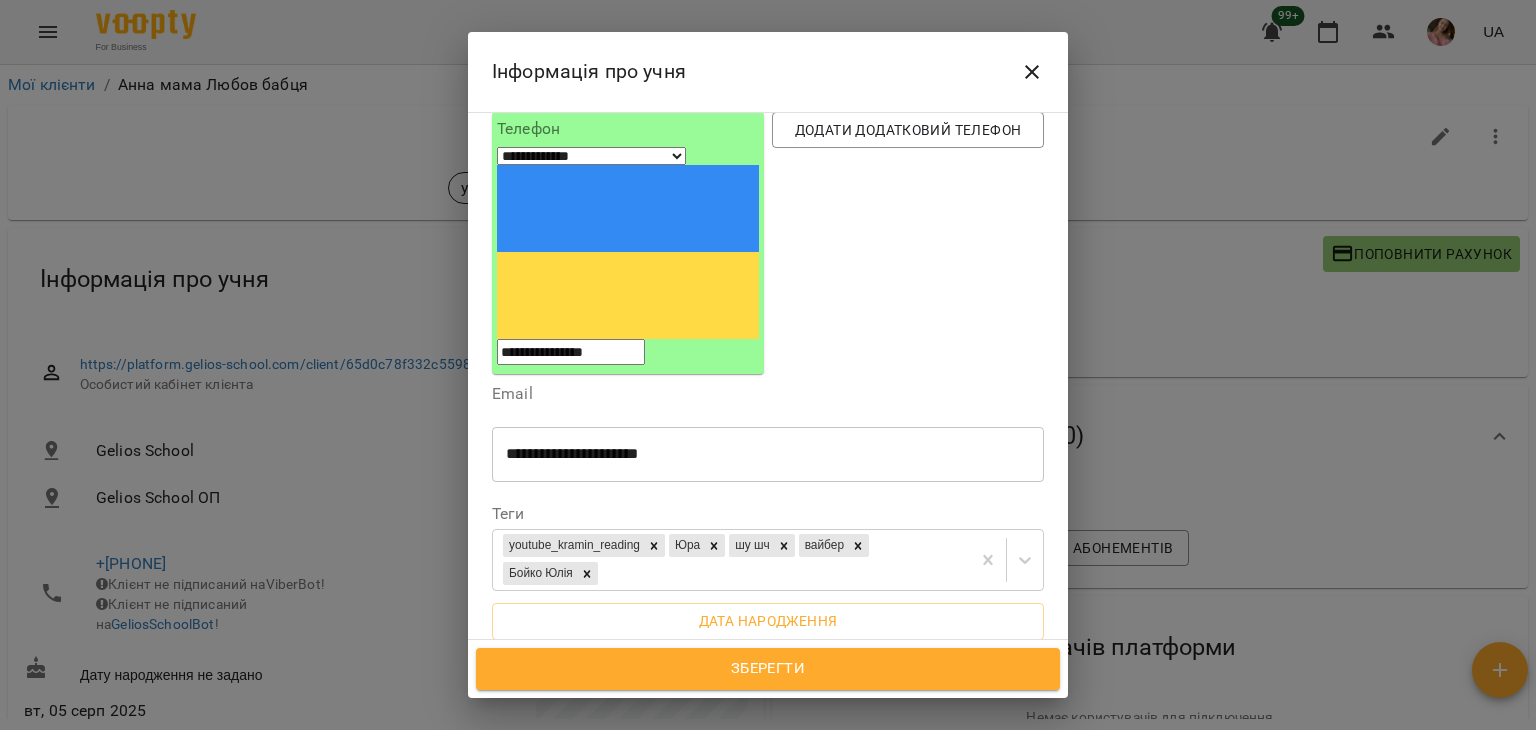 type on "**********" 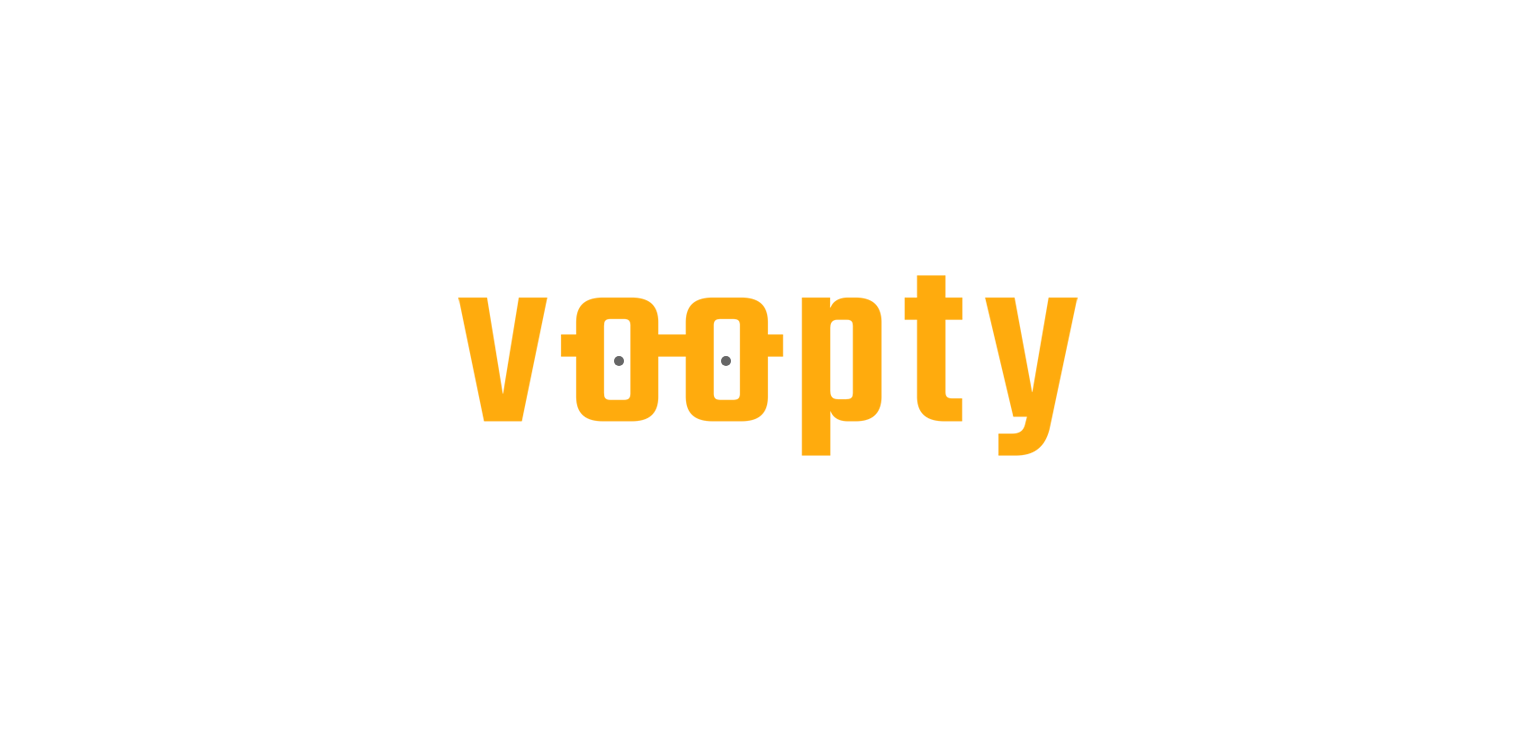 scroll, scrollTop: 0, scrollLeft: 0, axis: both 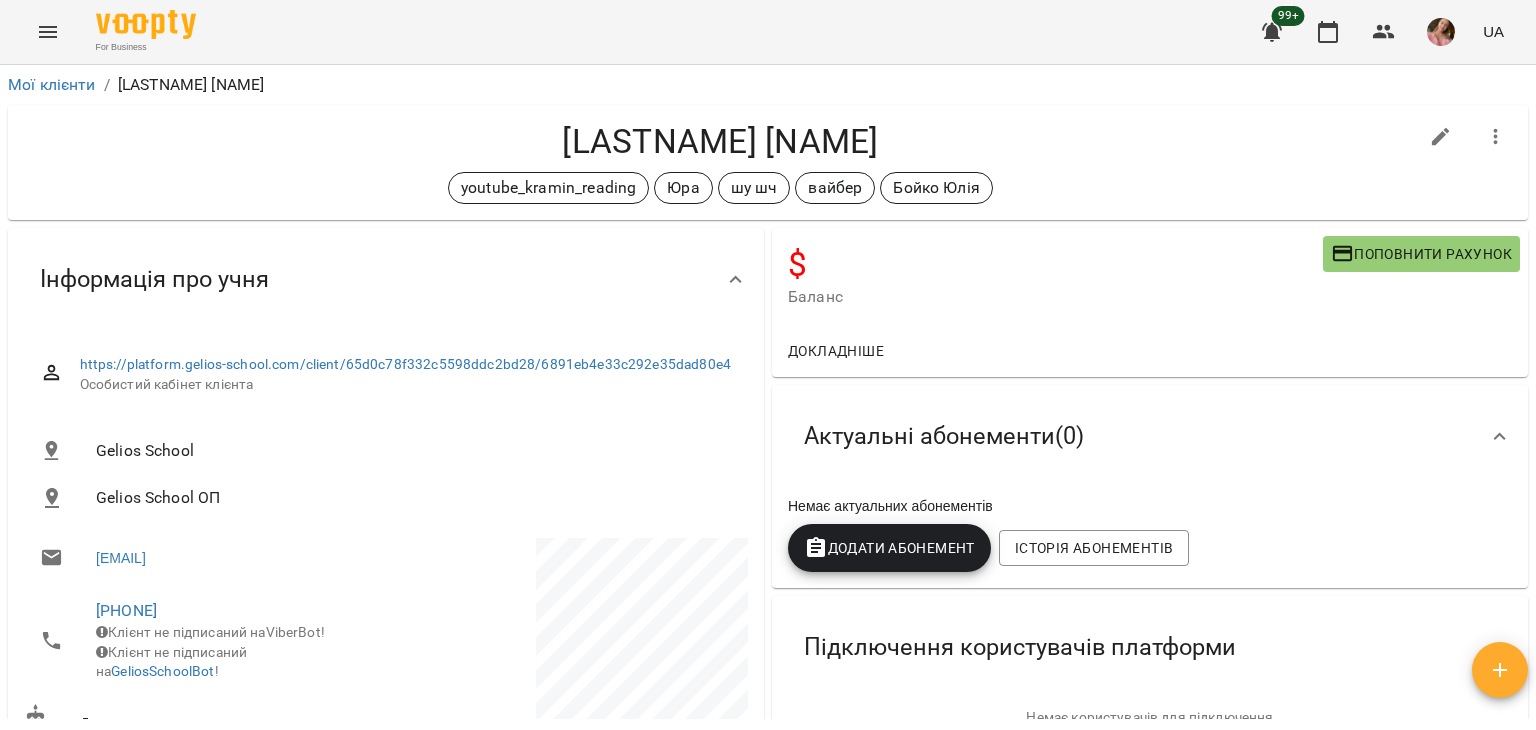 click 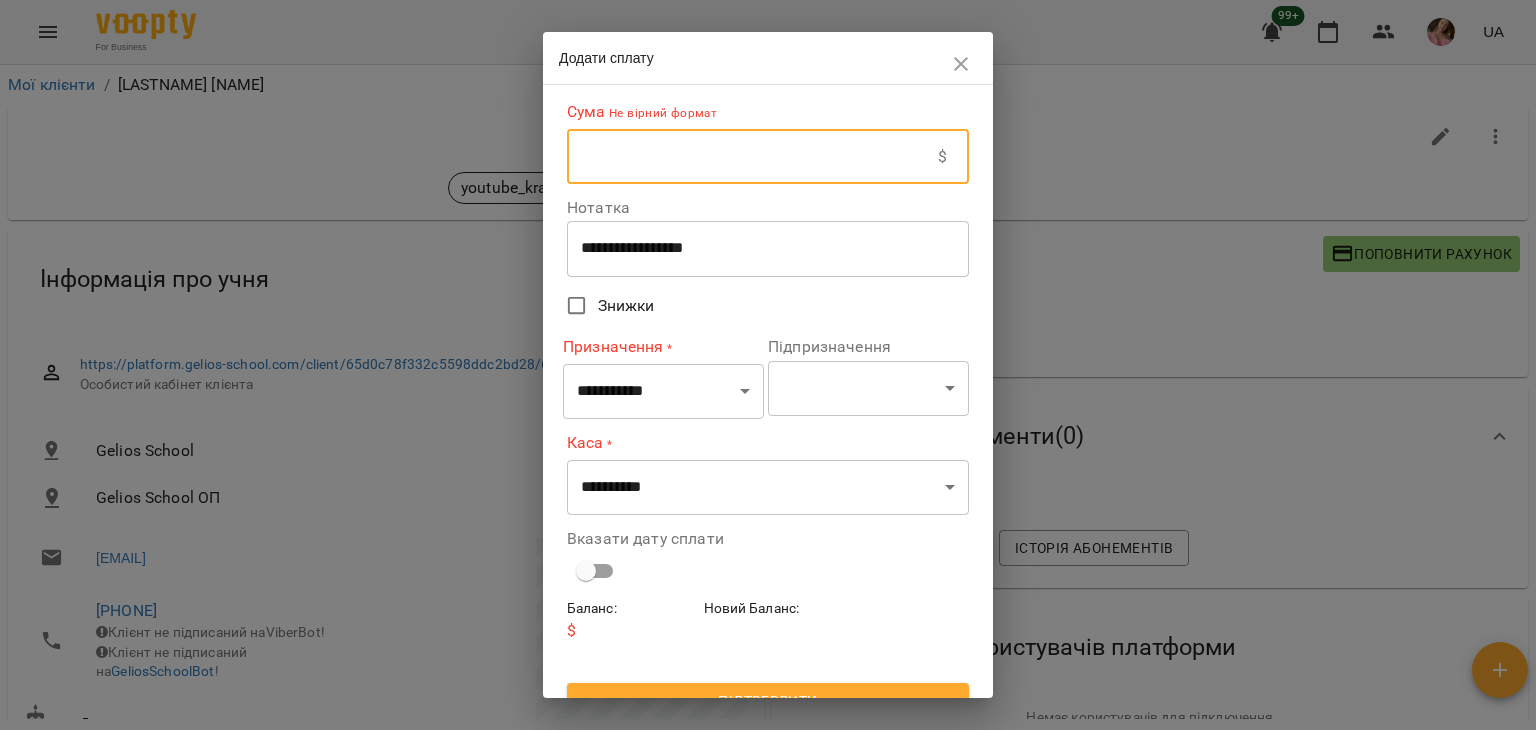 click at bounding box center [752, 157] 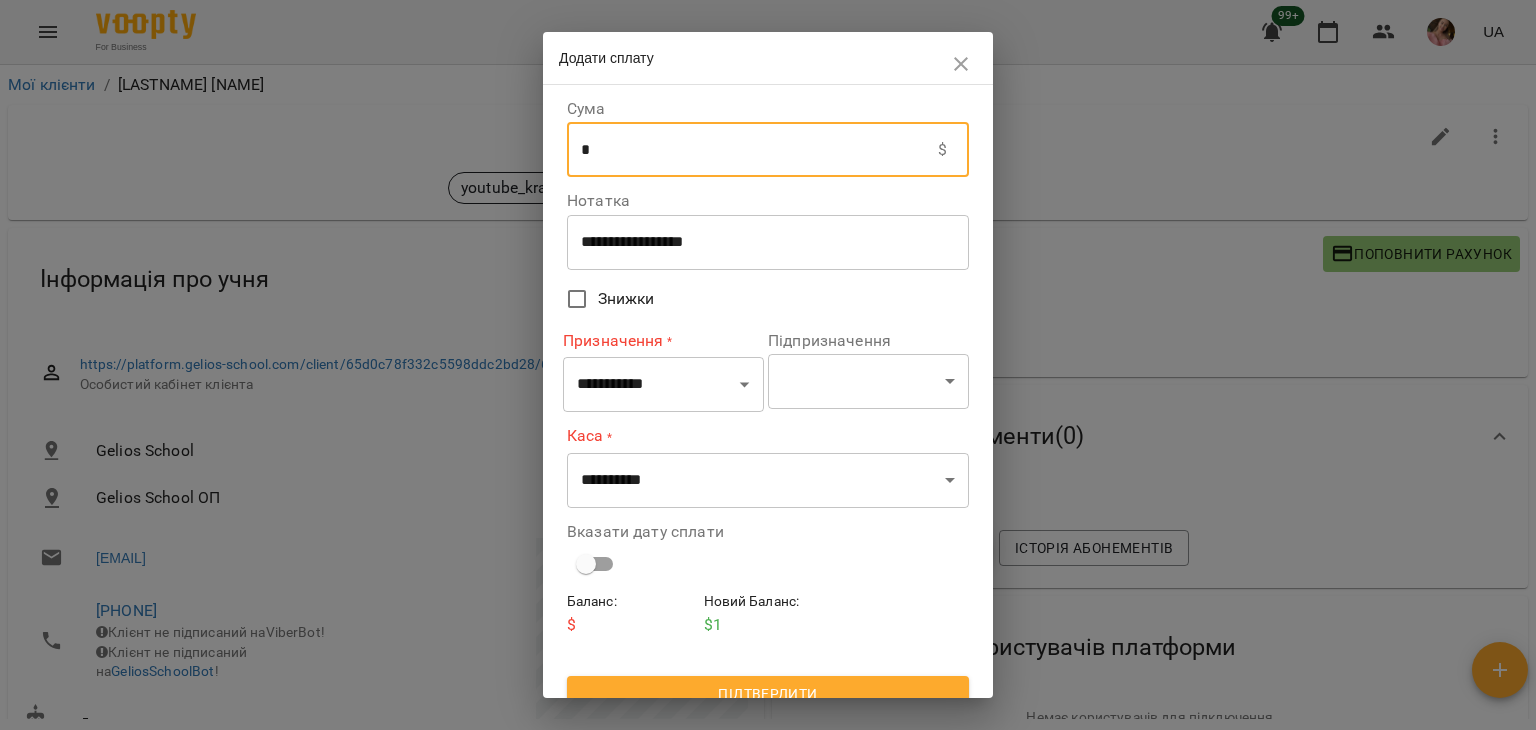 type on "*****" 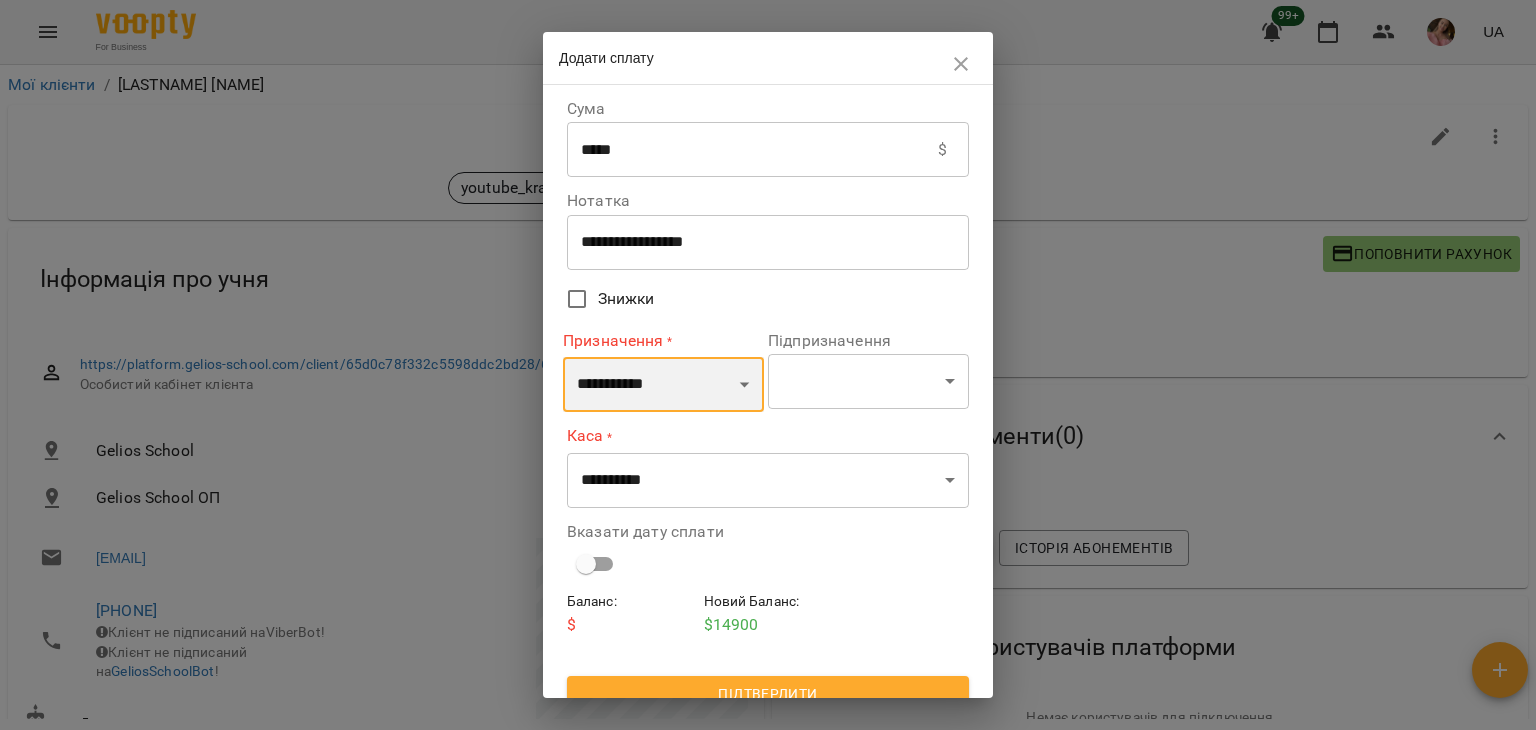 click on "**********" at bounding box center (663, 385) 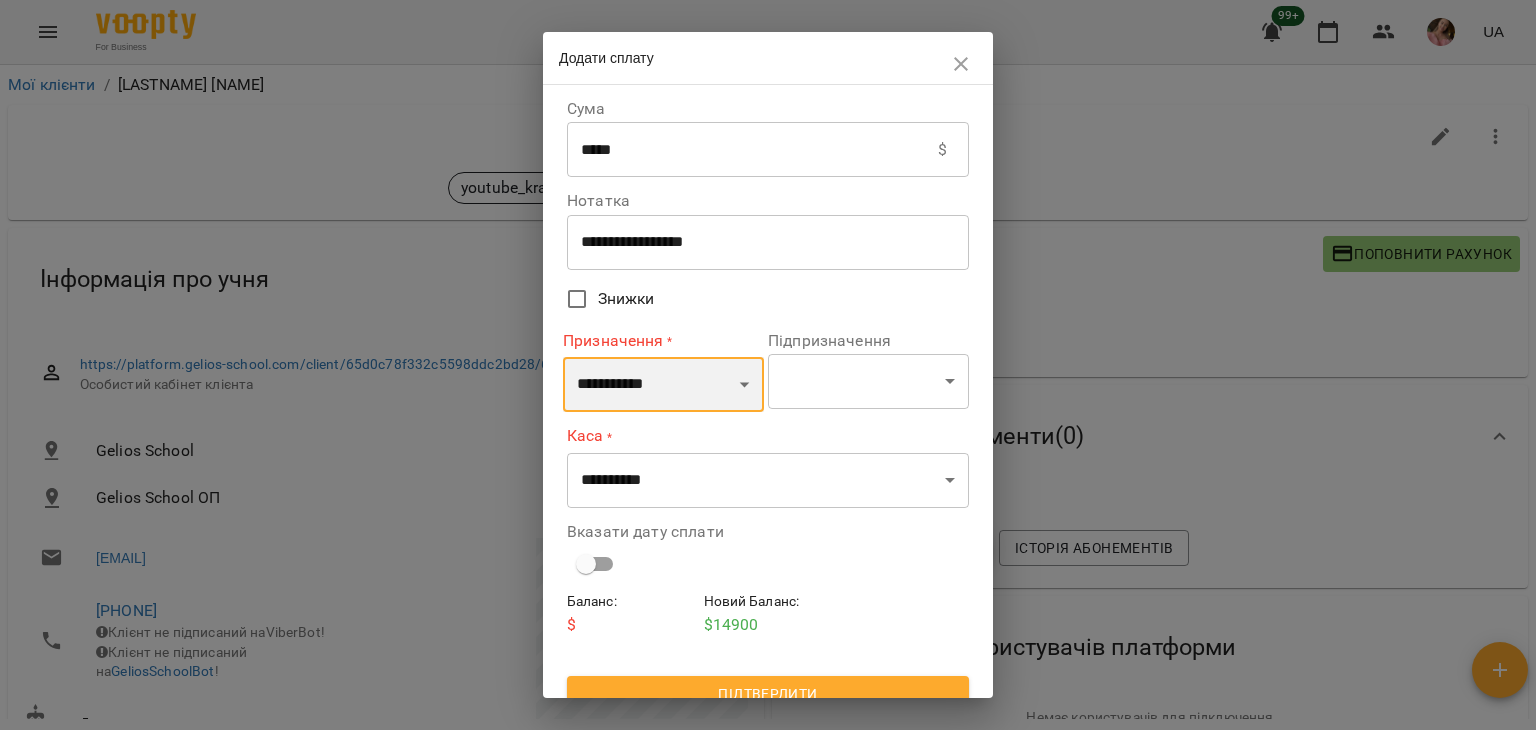 select on "*********" 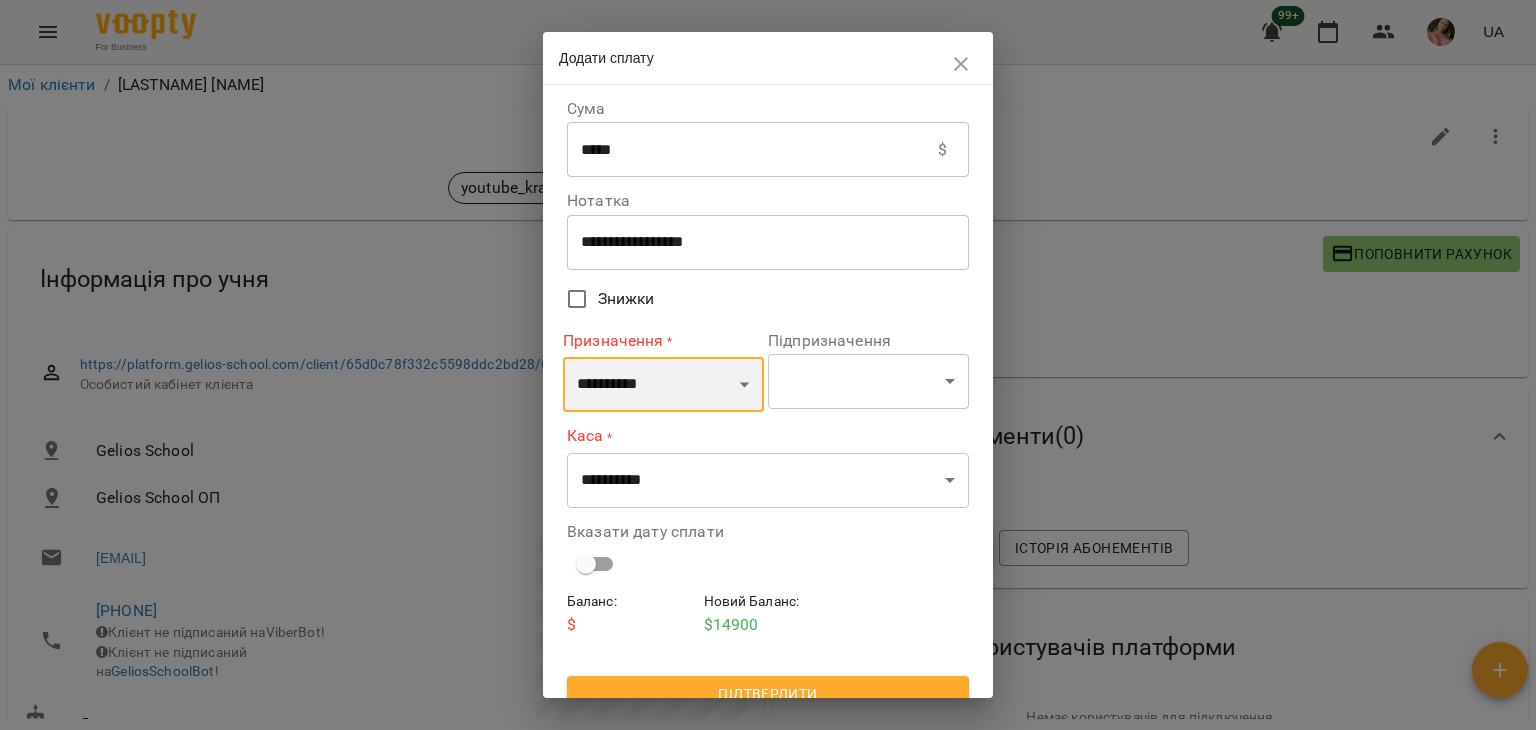 click on "**********" at bounding box center (663, 385) 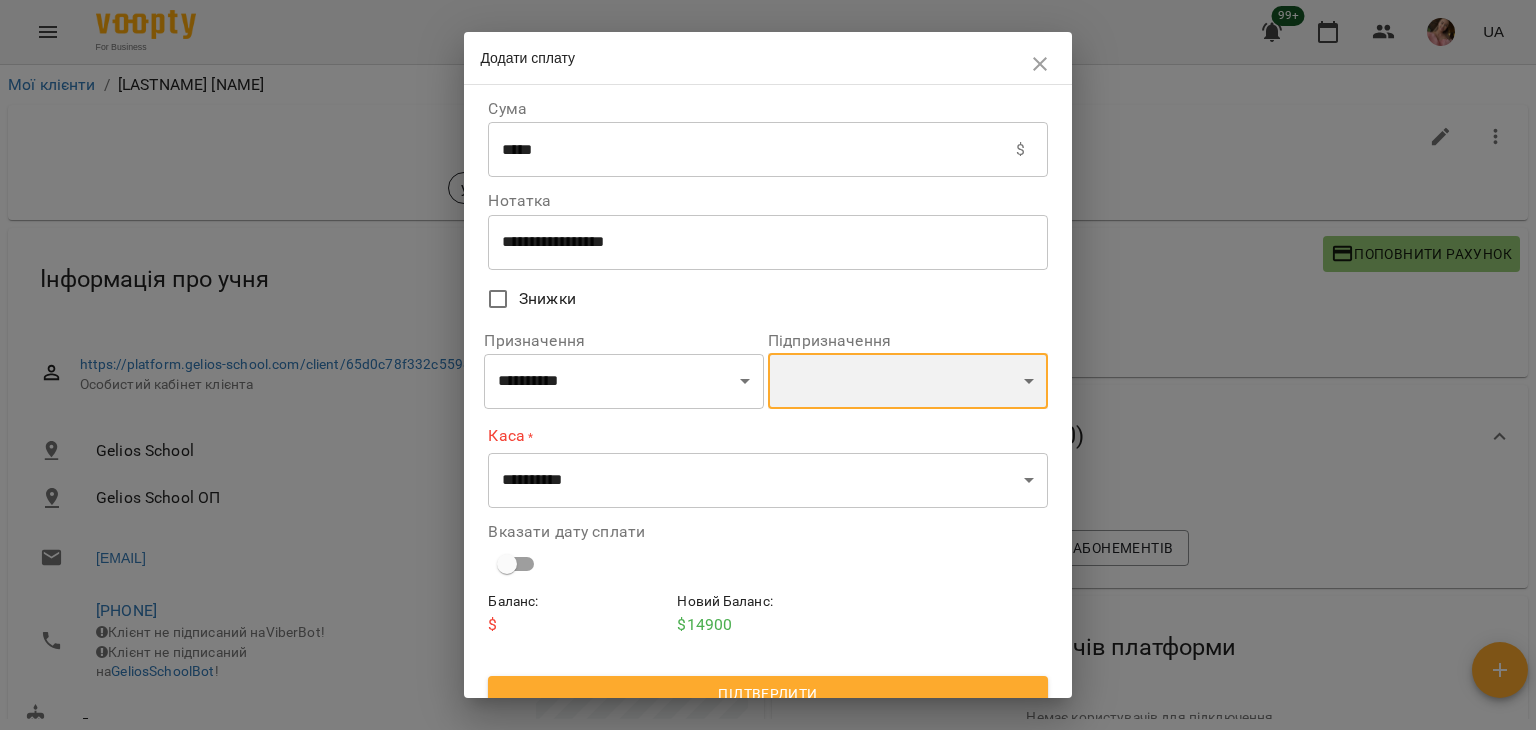 click on "**********" at bounding box center [908, 381] 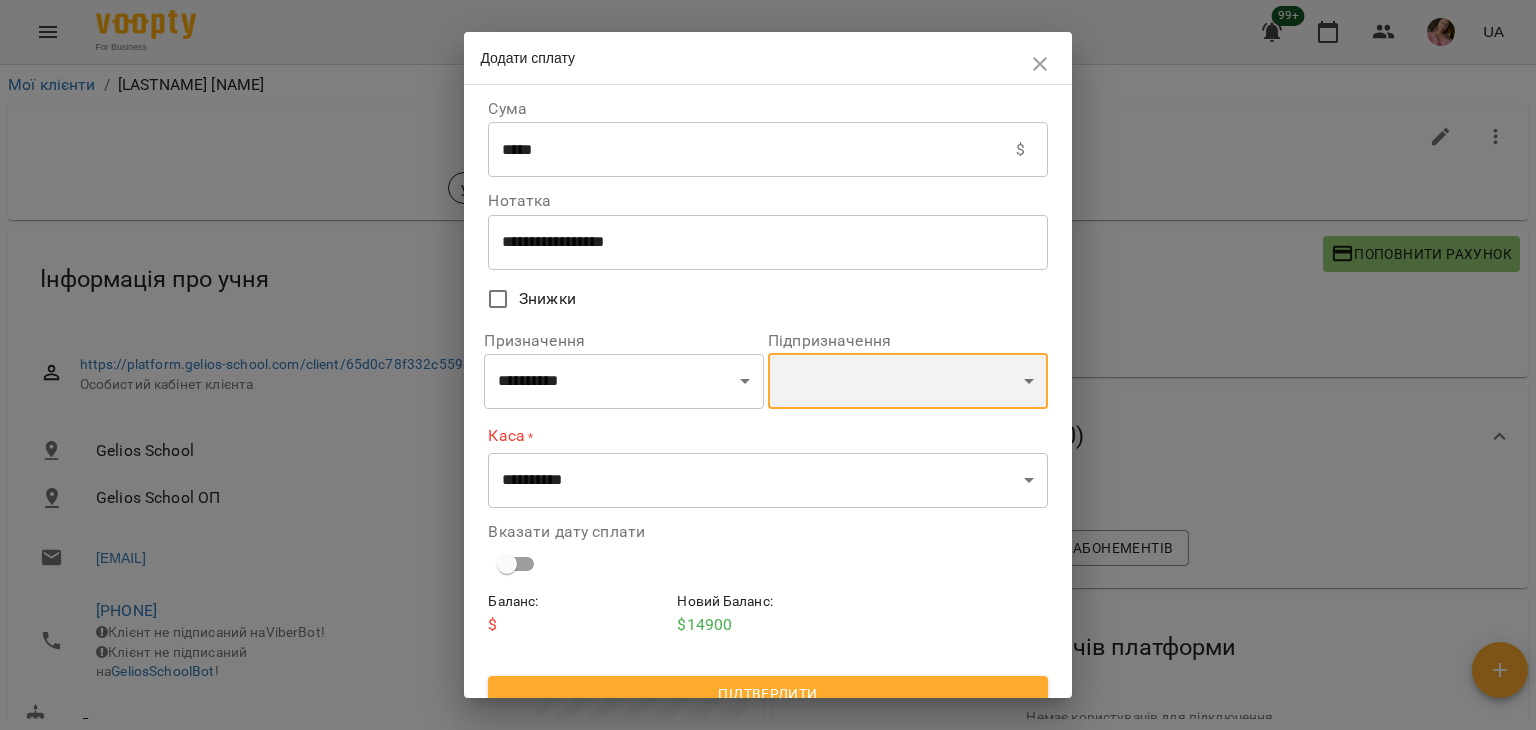 select on "**********" 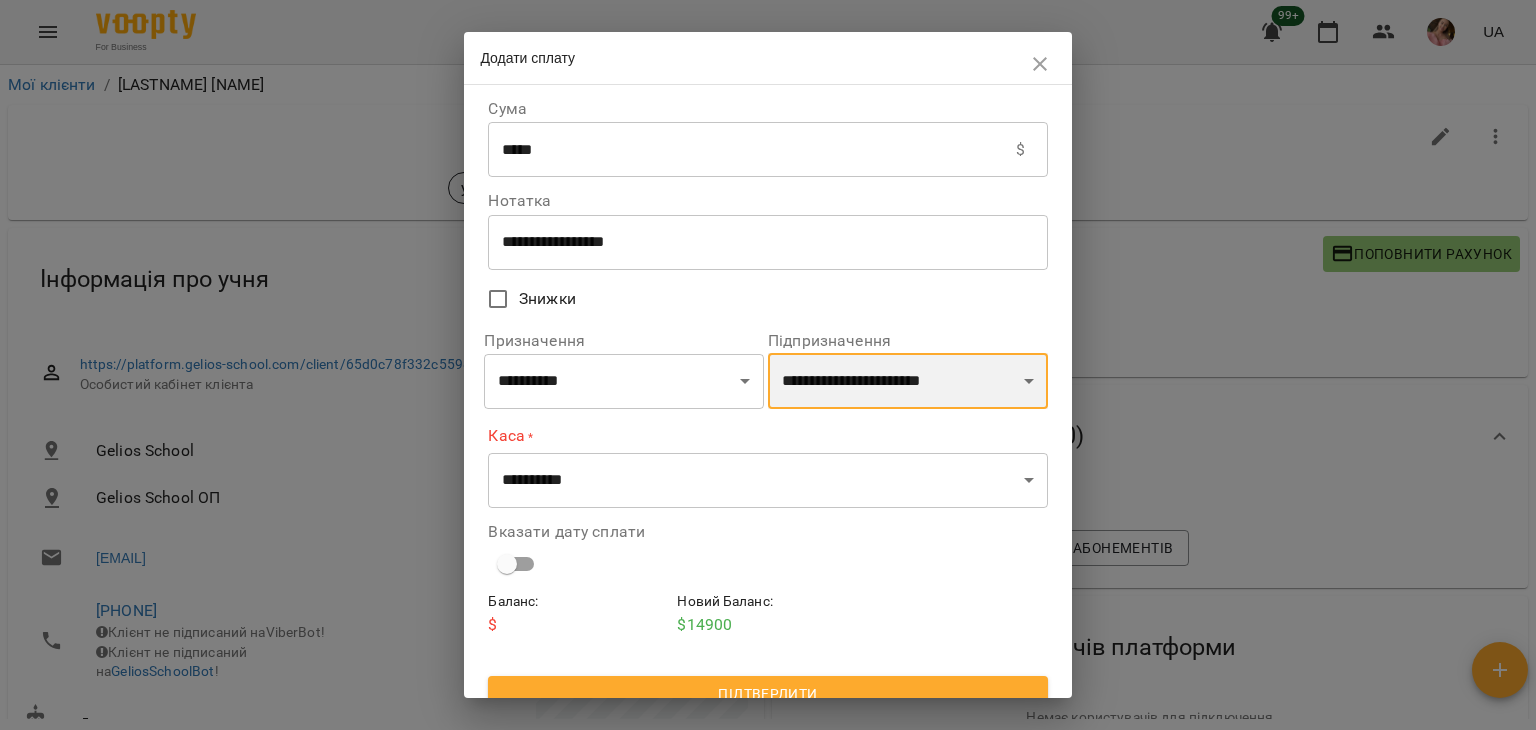 click on "**********" at bounding box center (908, 381) 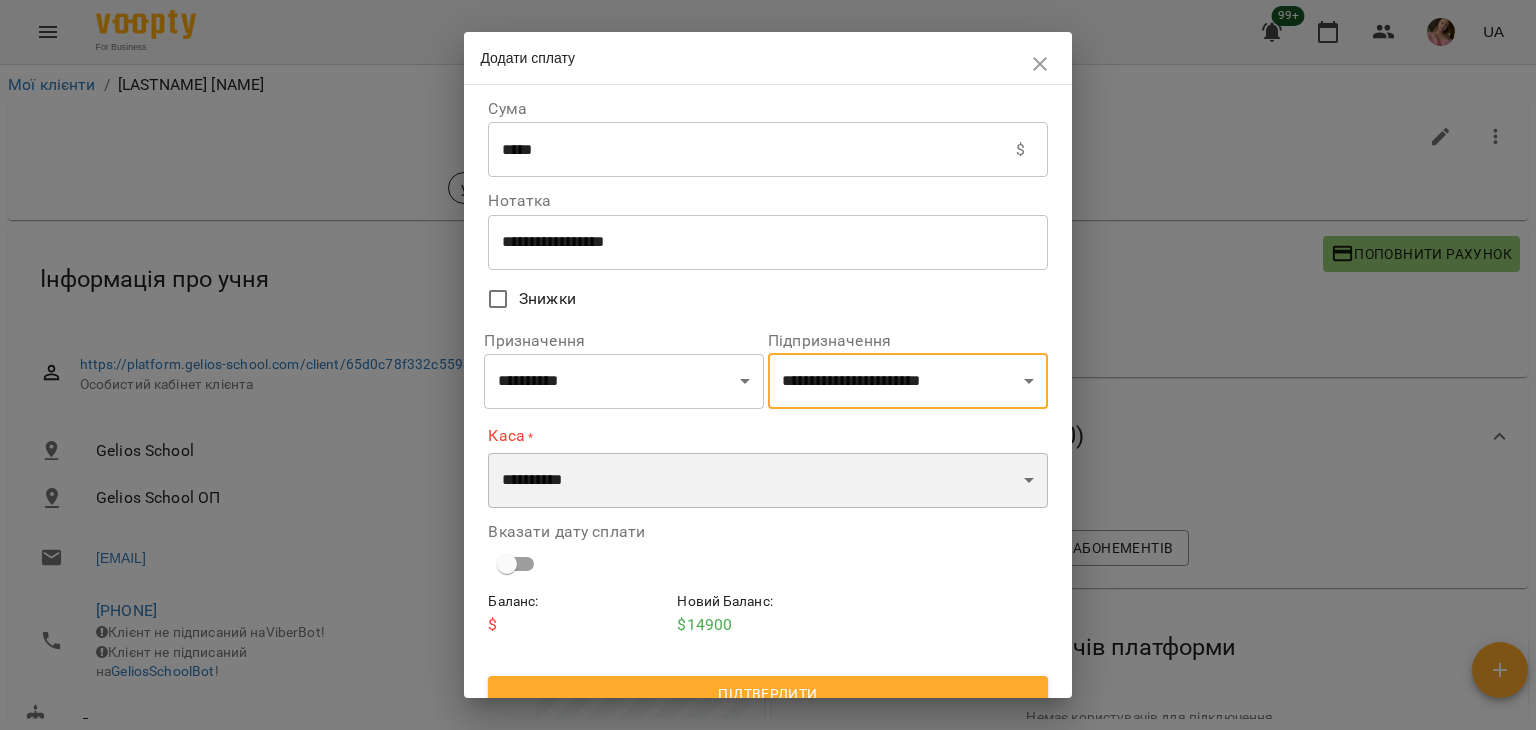 click on "**********" at bounding box center (767, 481) 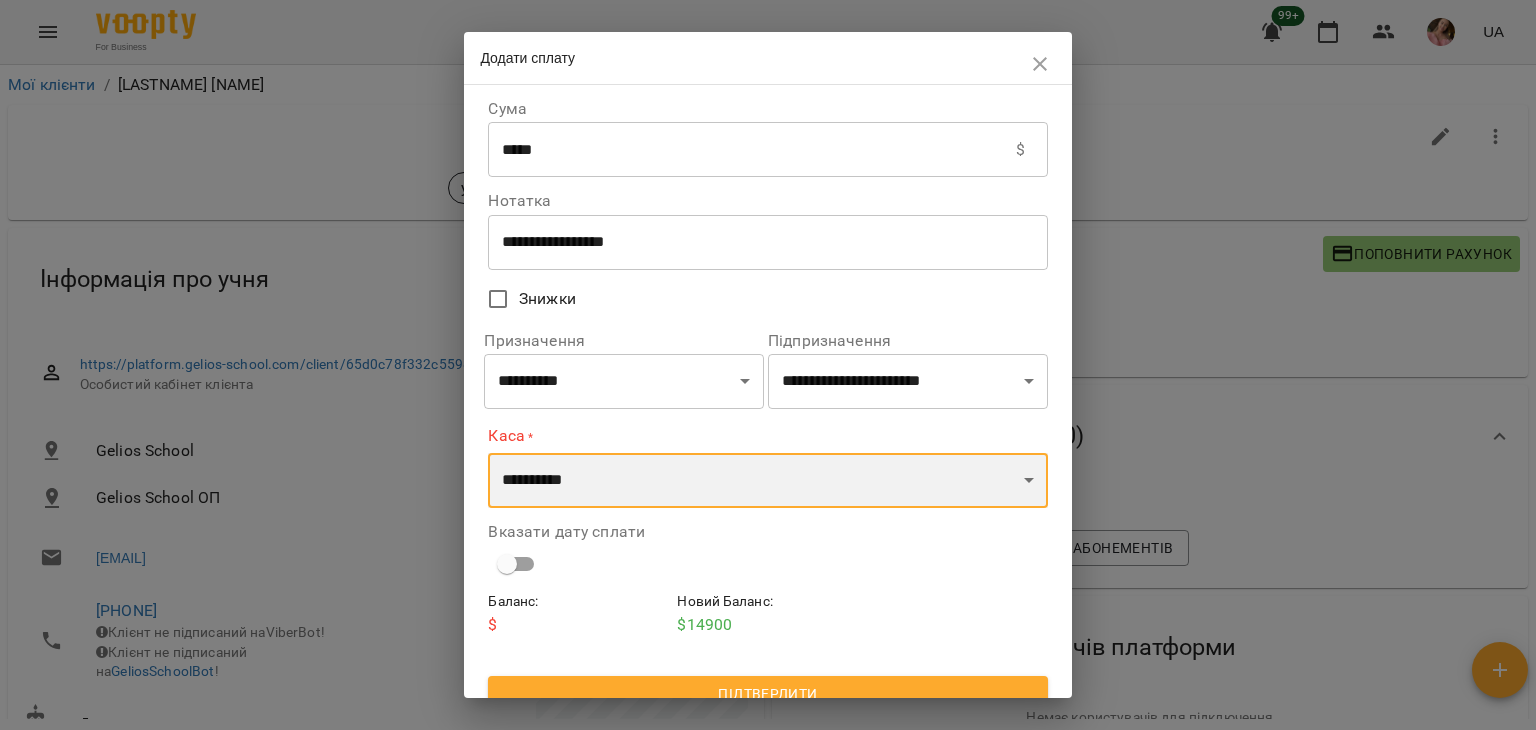 select on "****" 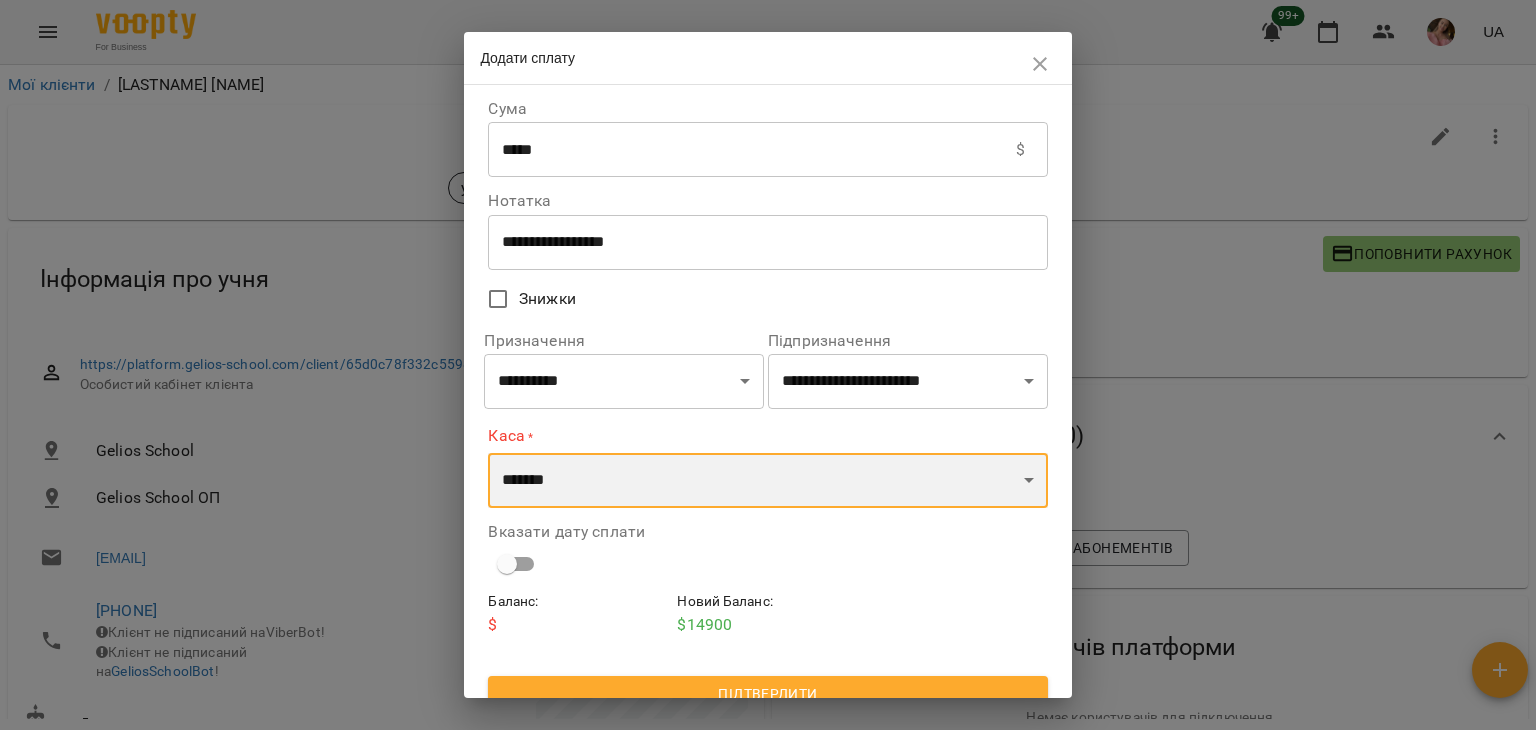 click on "**********" at bounding box center [767, 481] 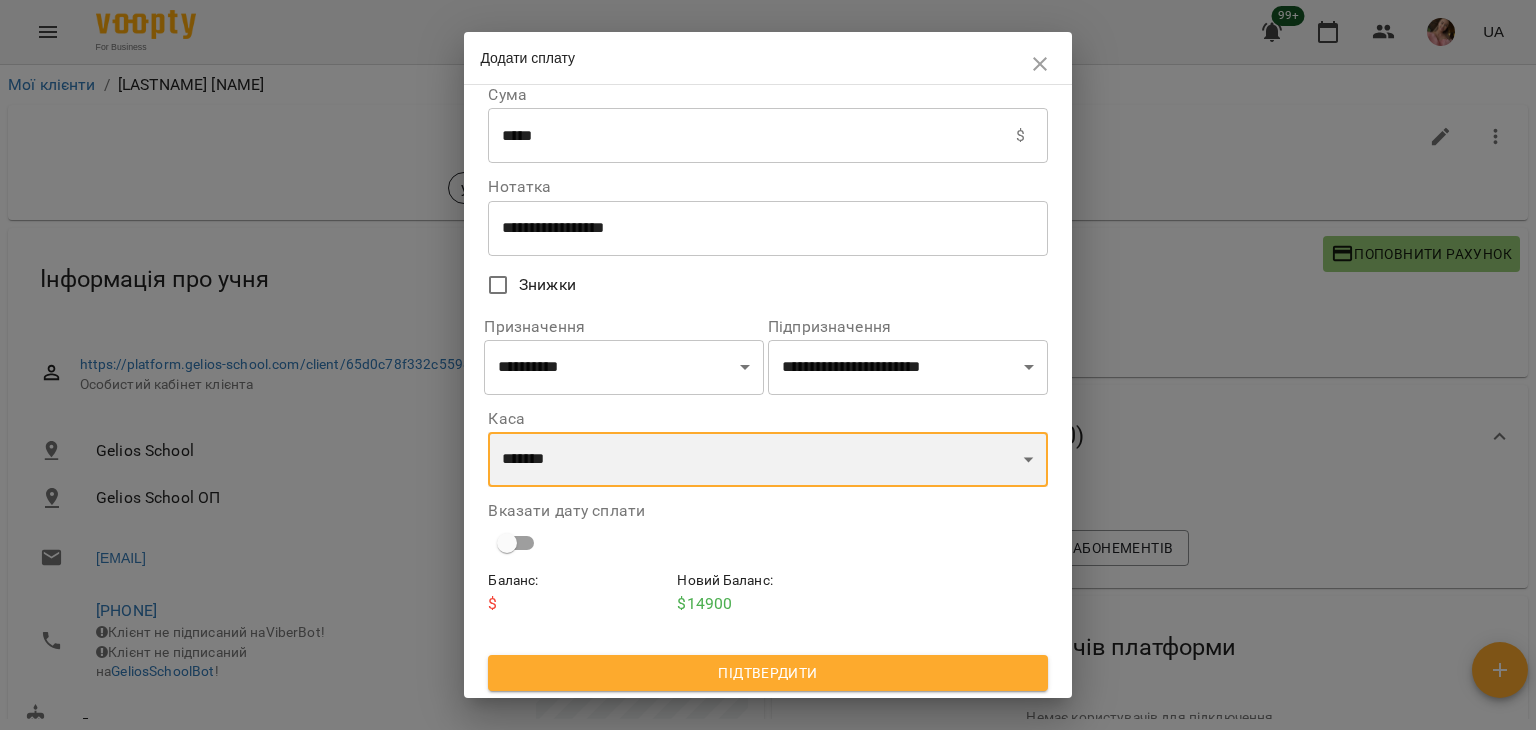 scroll, scrollTop: 18, scrollLeft: 0, axis: vertical 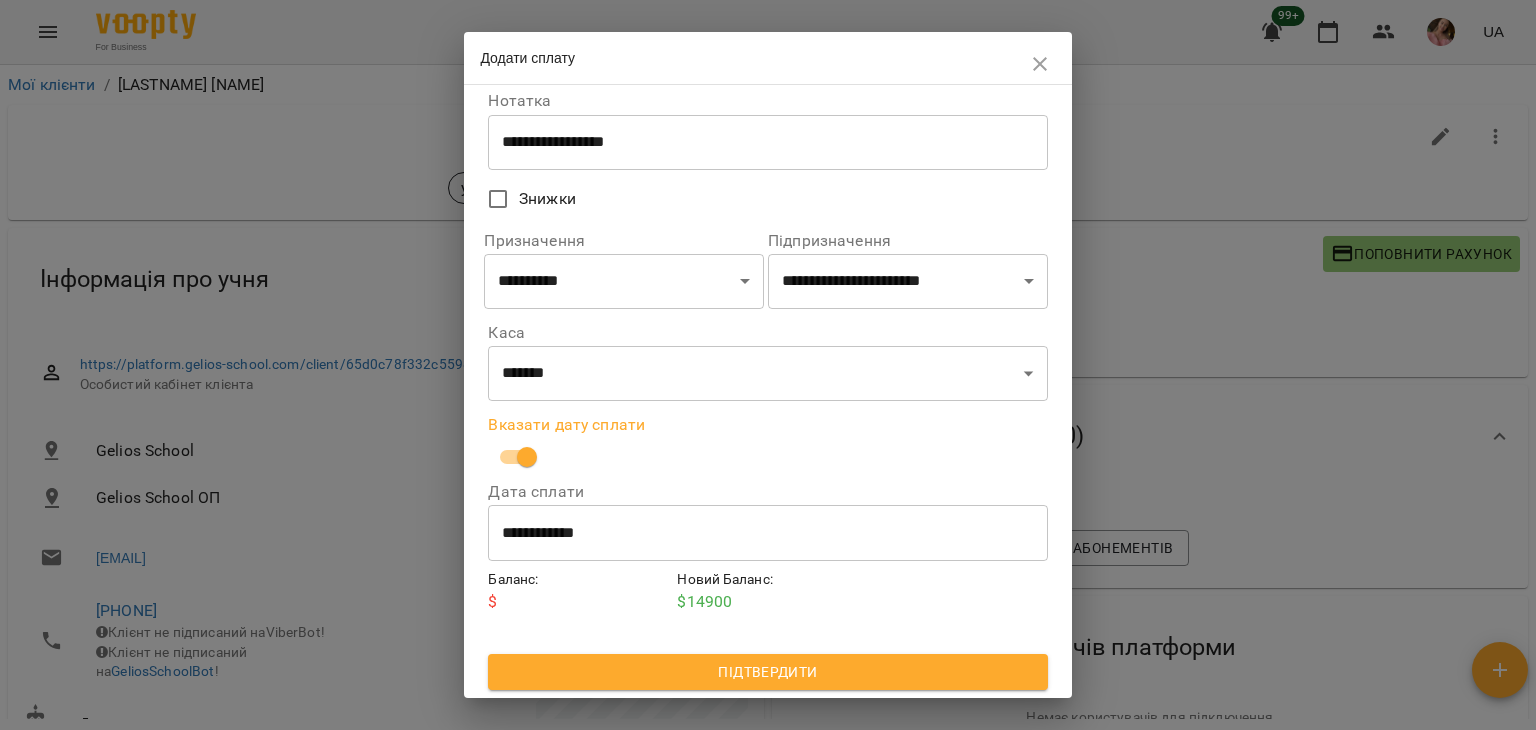click on "Підтвердити" at bounding box center [767, 672] 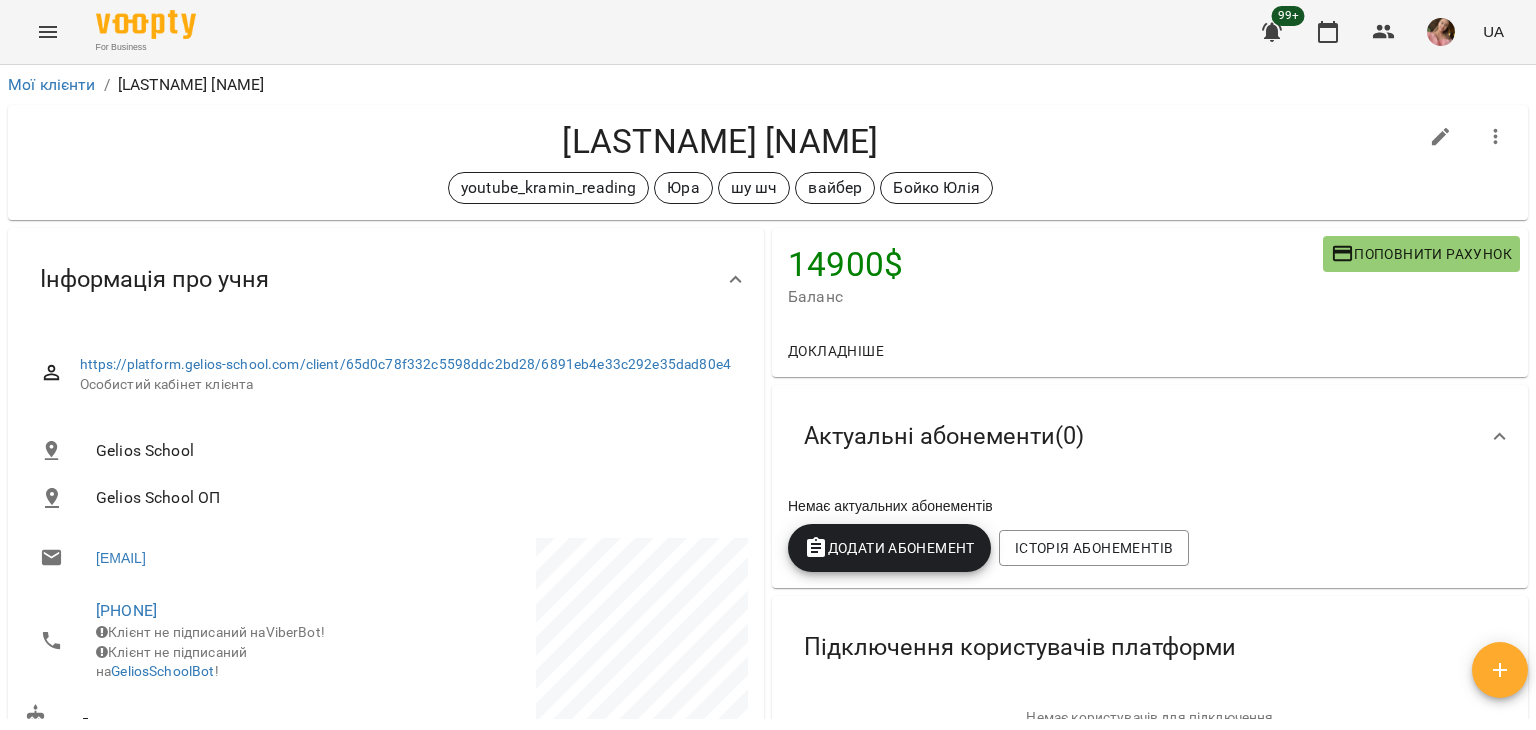 click on "Підгородецька Владислава" at bounding box center [720, 141] 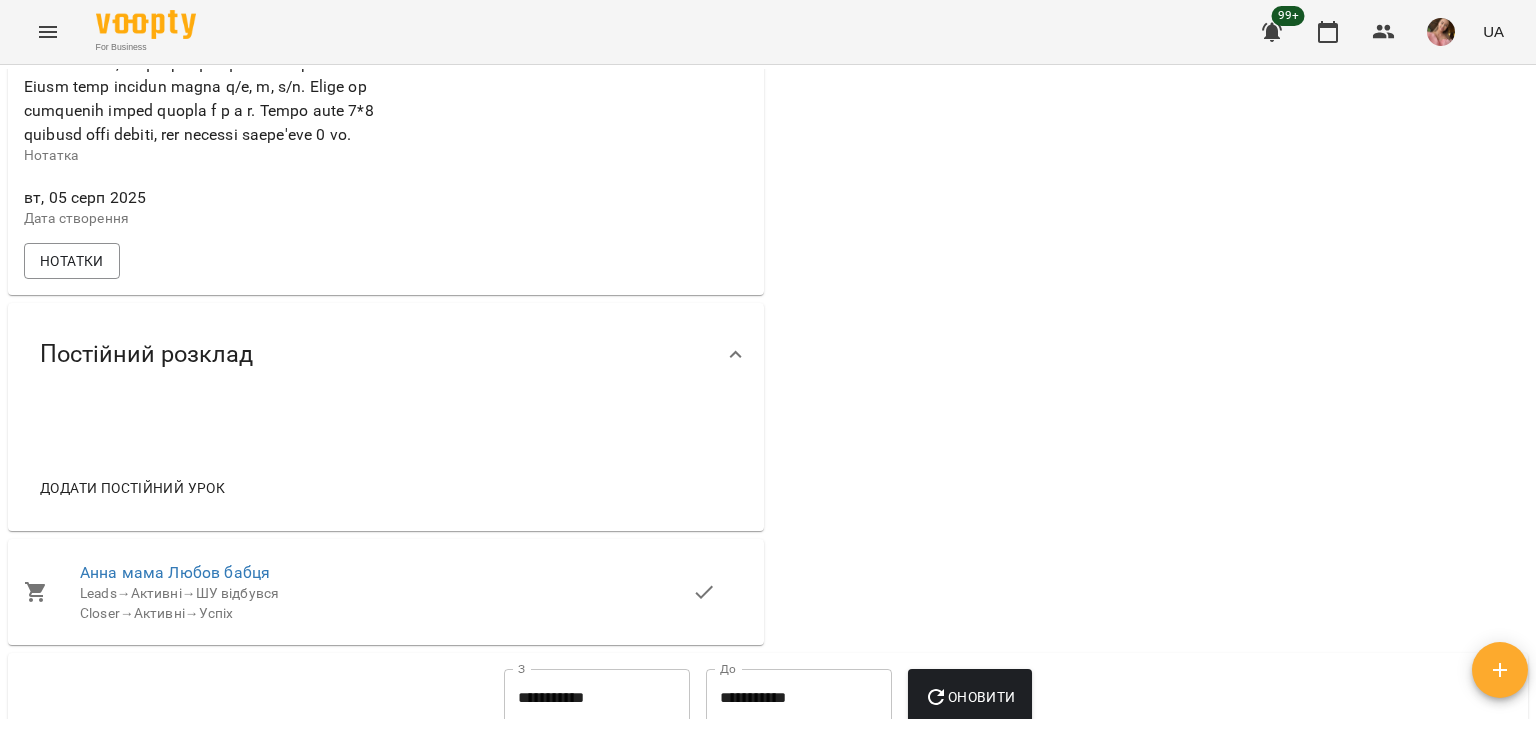 scroll, scrollTop: 1000, scrollLeft: 0, axis: vertical 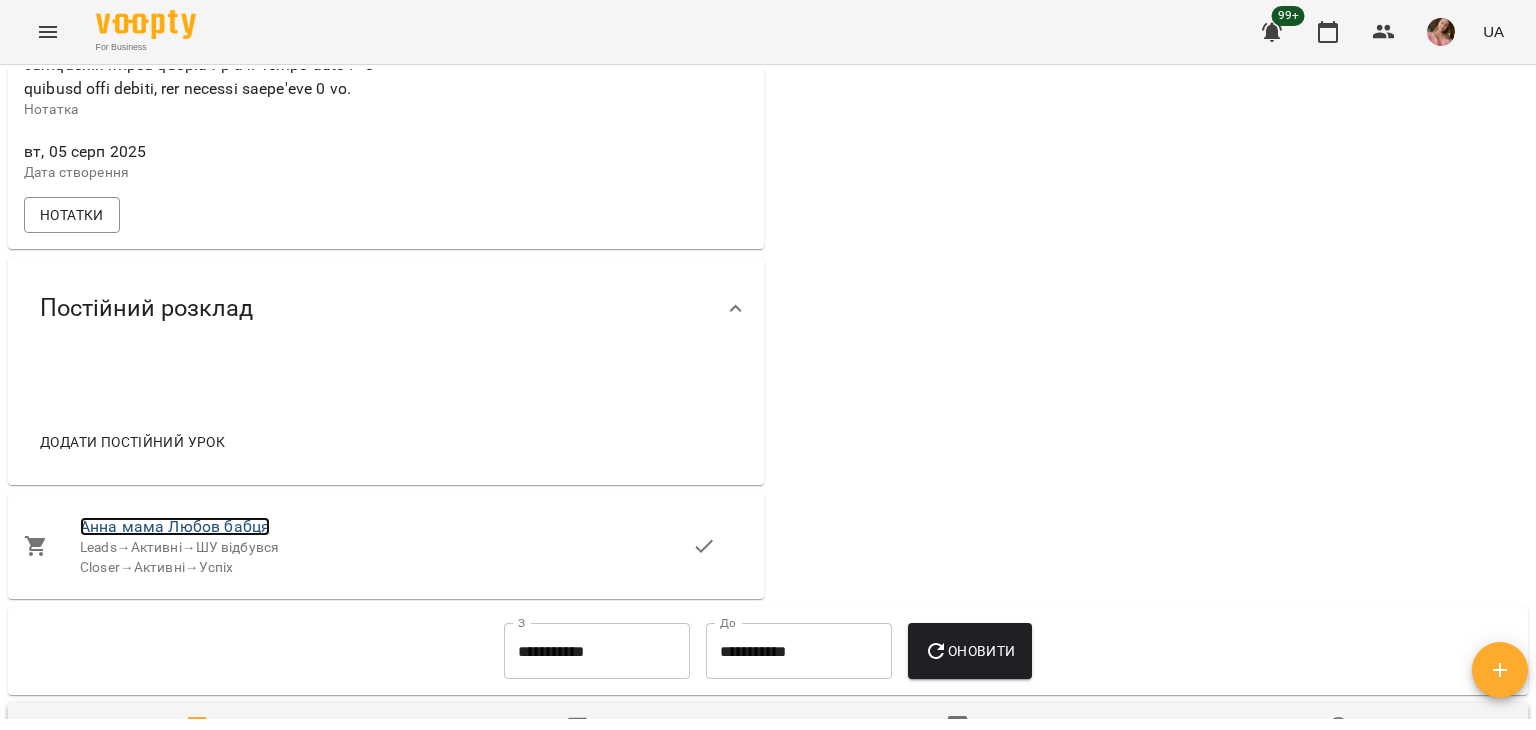 click on "Анна мама Любов бабця" at bounding box center (175, 526) 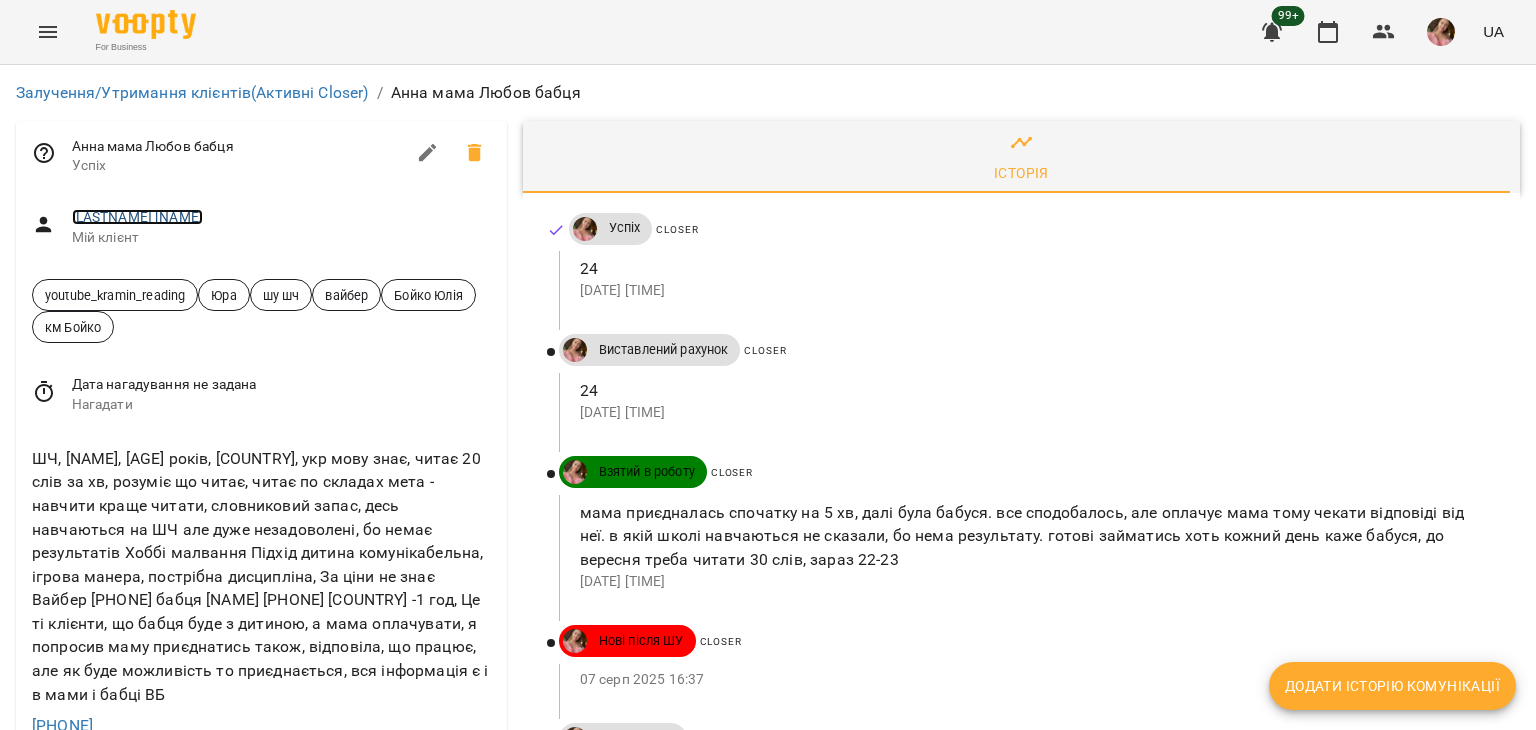 click on "Підгородецька Владислава" at bounding box center (138, 217) 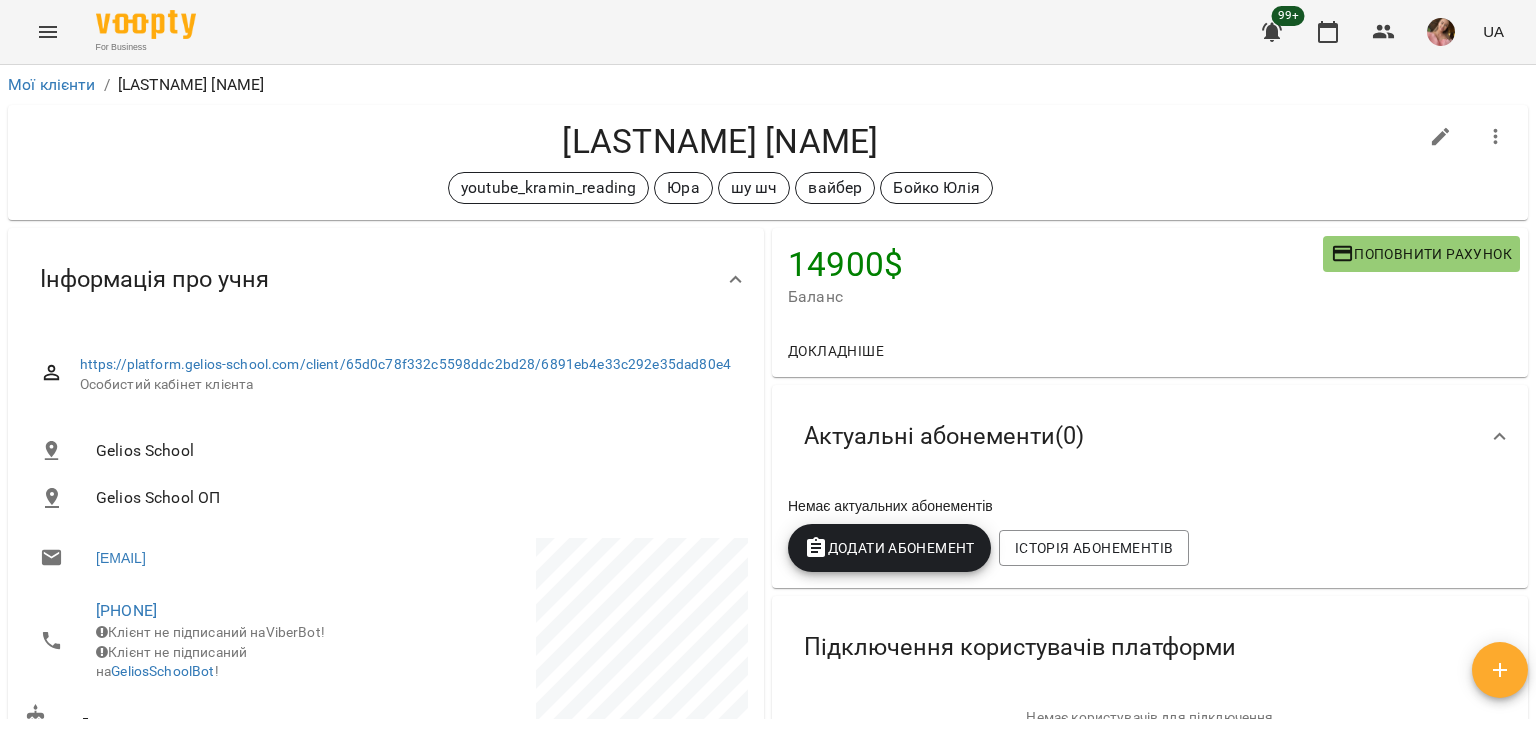 click on "Підгородецька Владислава" at bounding box center (720, 141) 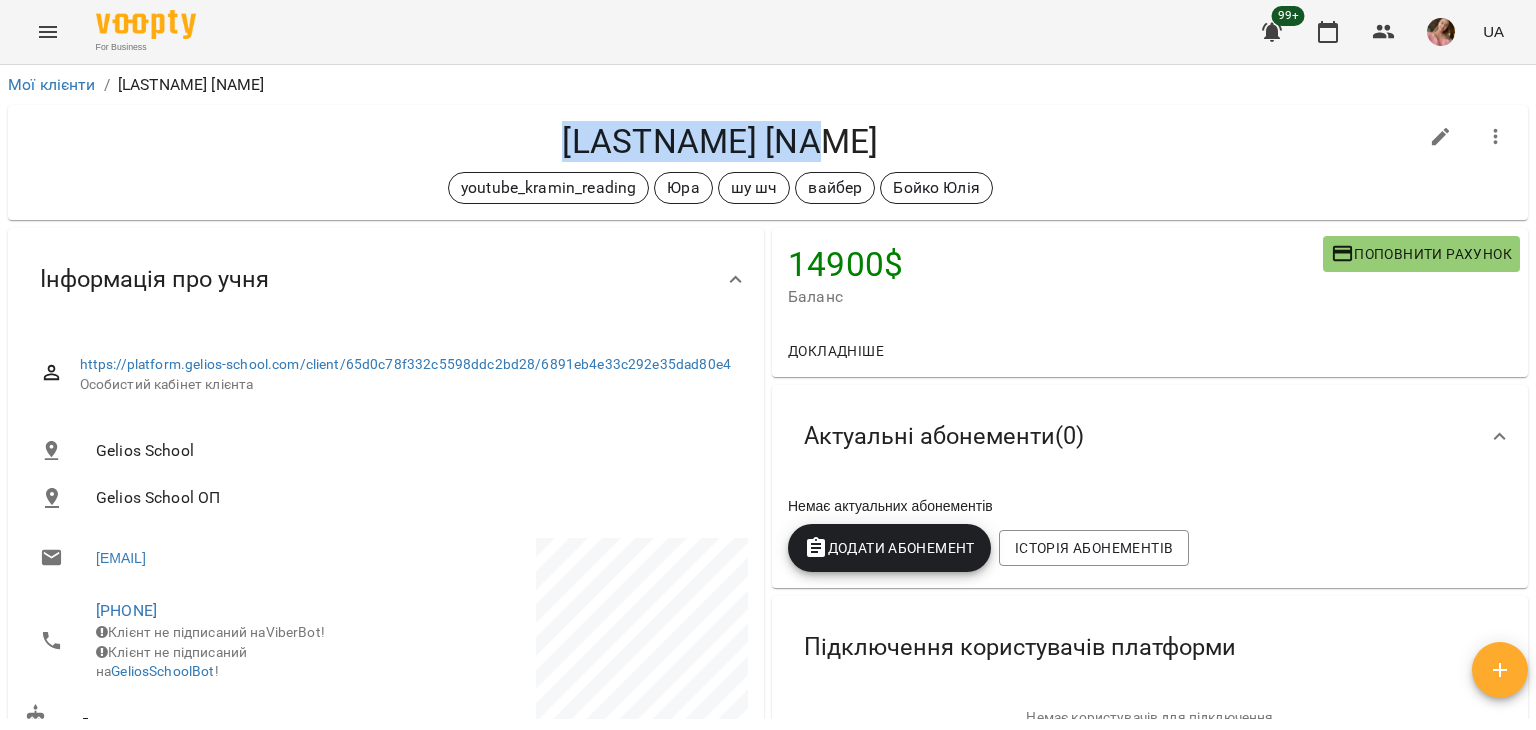 click on "Підгородецька Владислава" at bounding box center [720, 141] 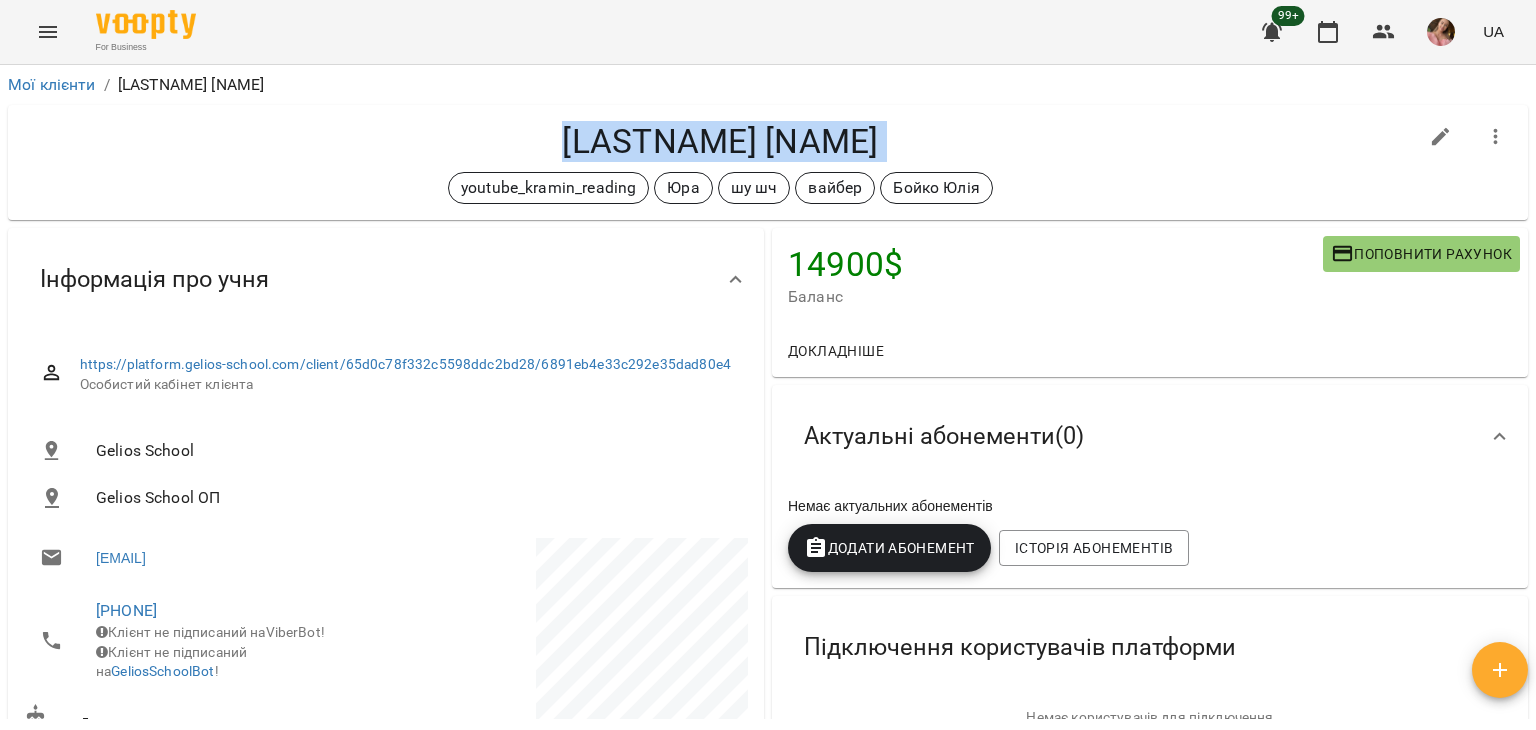 click on "Підгородецька Владислава" at bounding box center [720, 141] 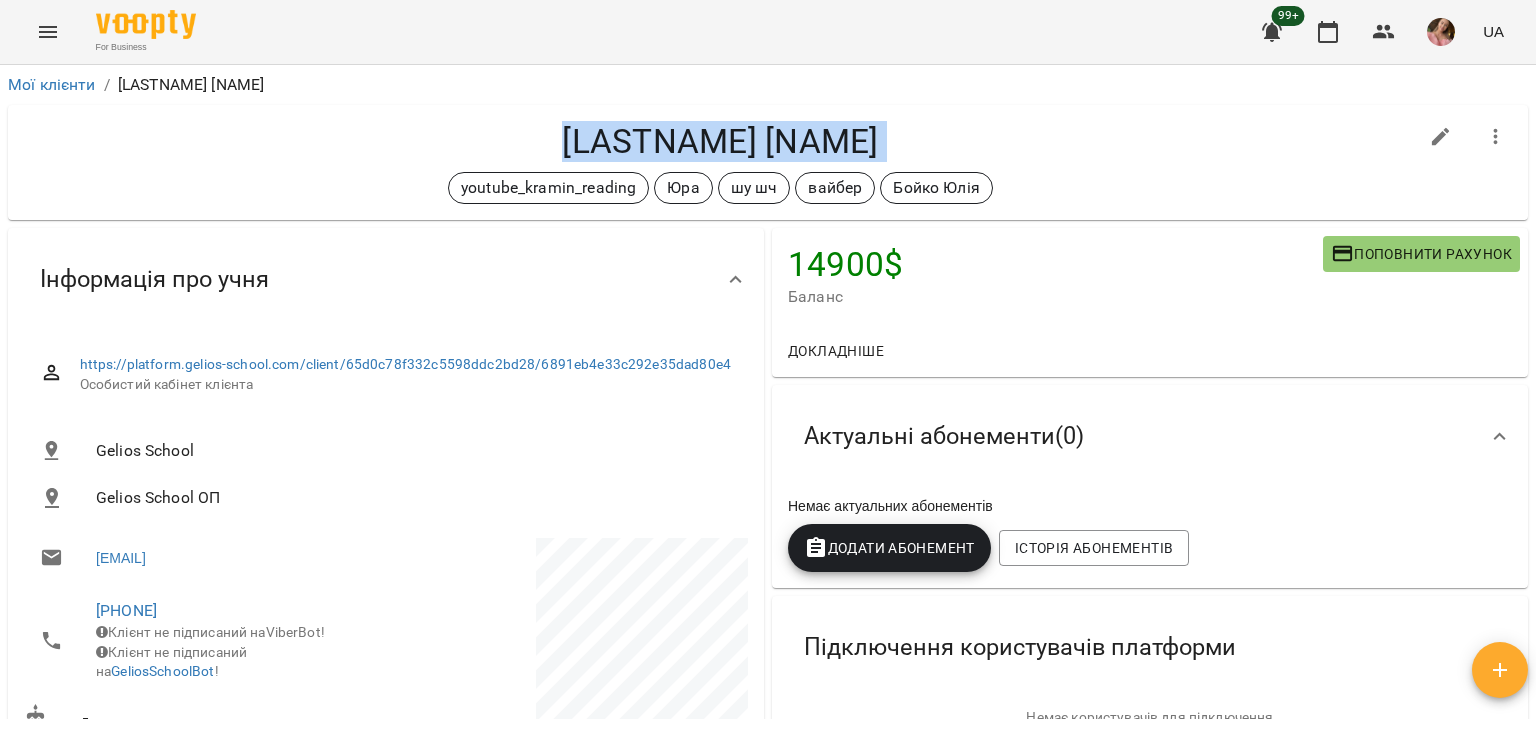 copy on "Підгородецька Владислава youtube_kramin_reading Юра шу шч вайбер Бойко Юлія" 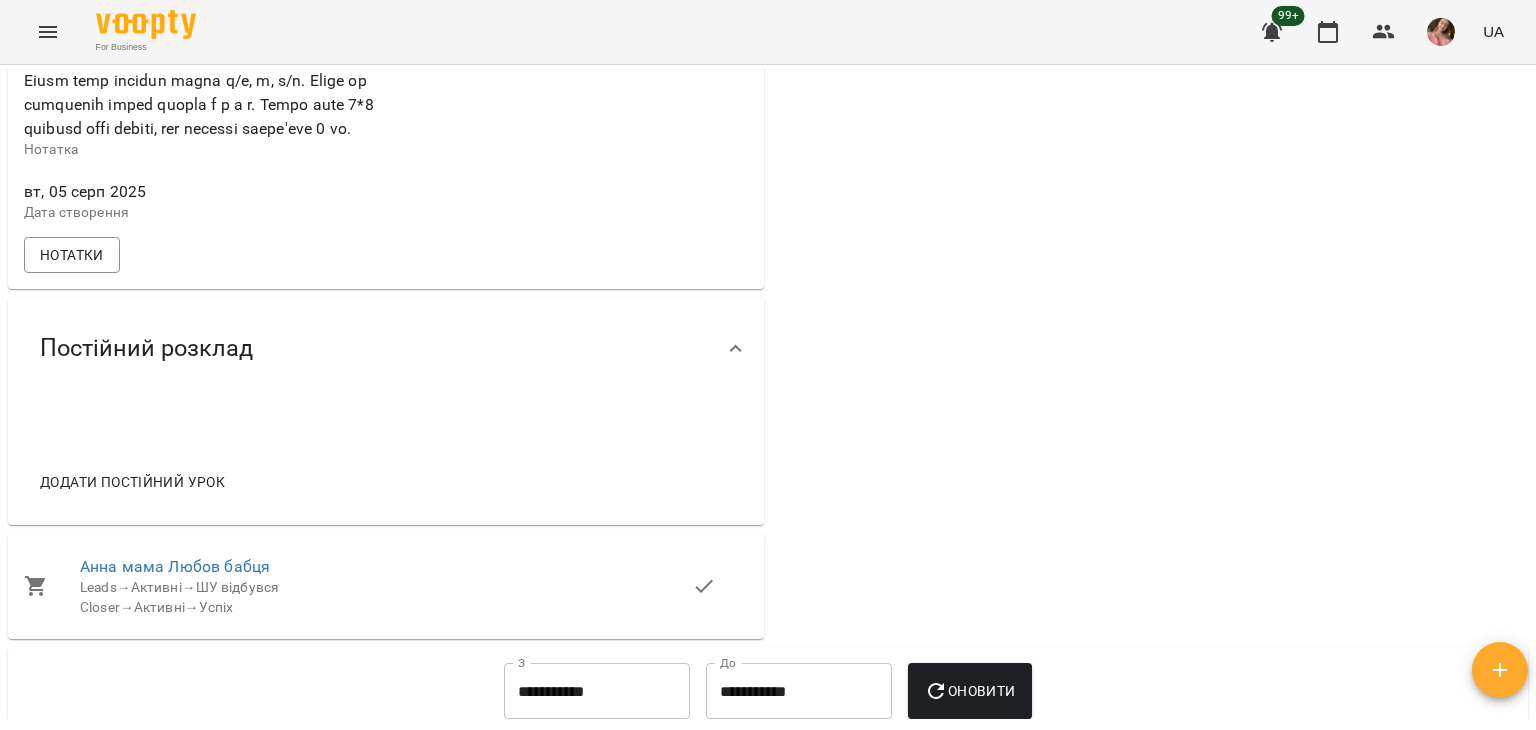 scroll, scrollTop: 1100, scrollLeft: 0, axis: vertical 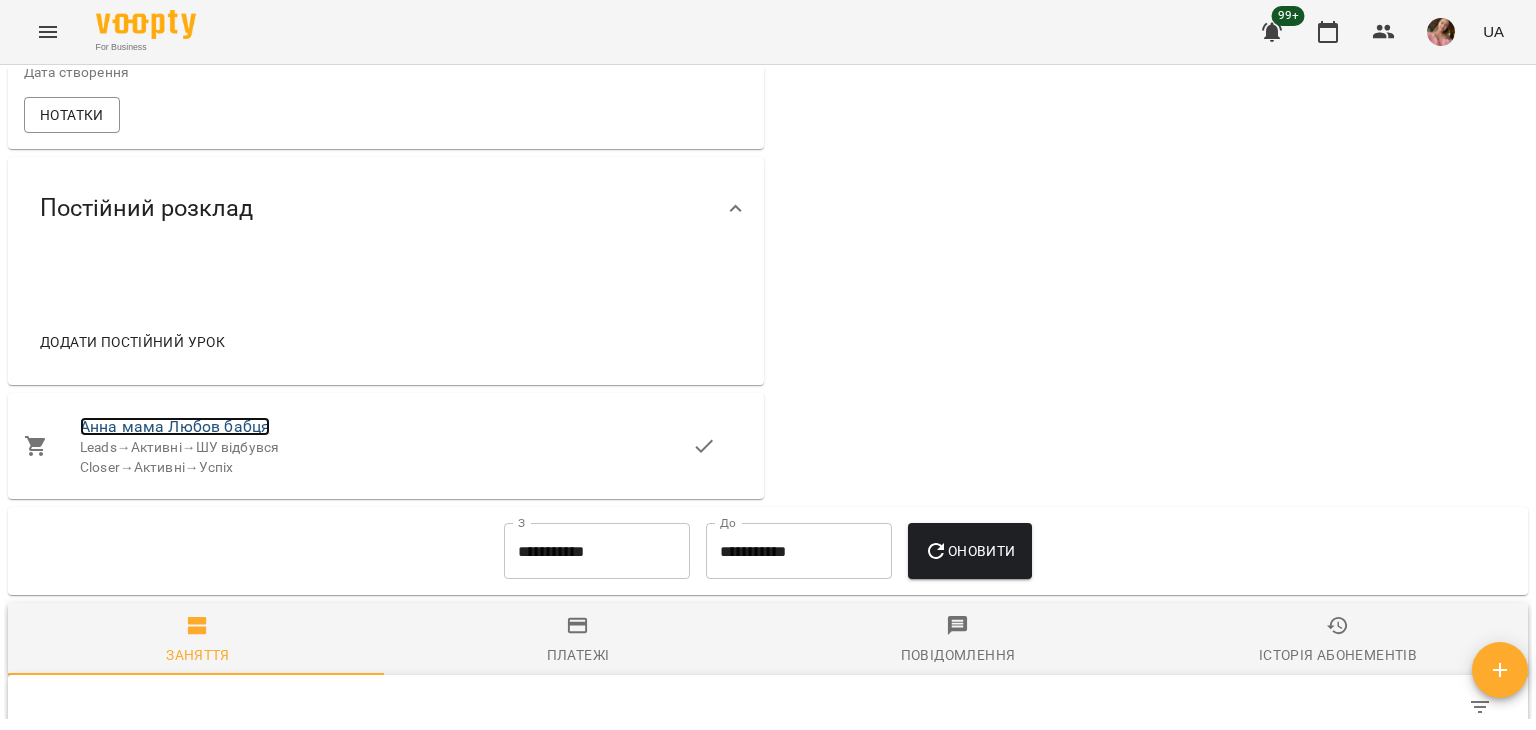 click on "Анна мама Любов бабця" at bounding box center (175, 426) 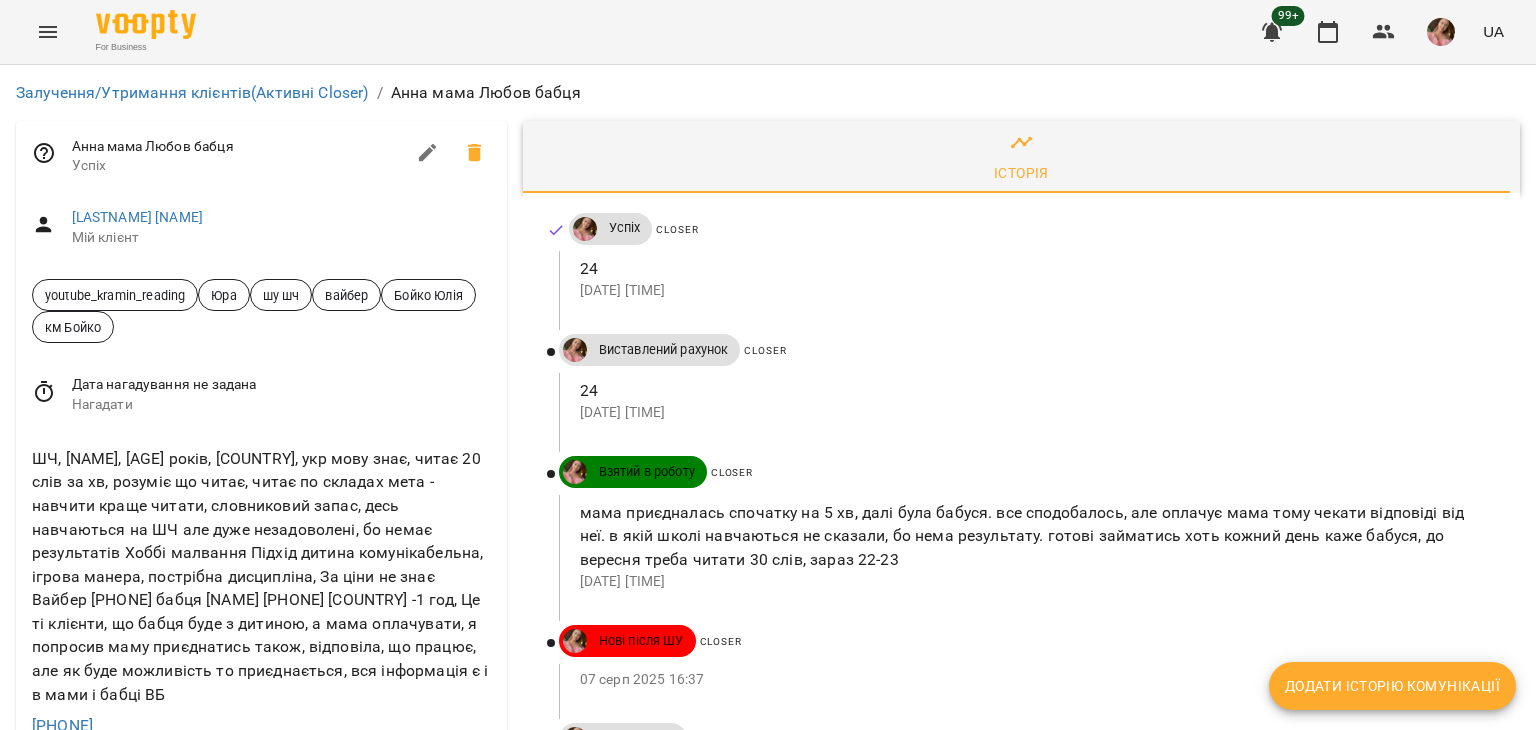 scroll, scrollTop: 200, scrollLeft: 0, axis: vertical 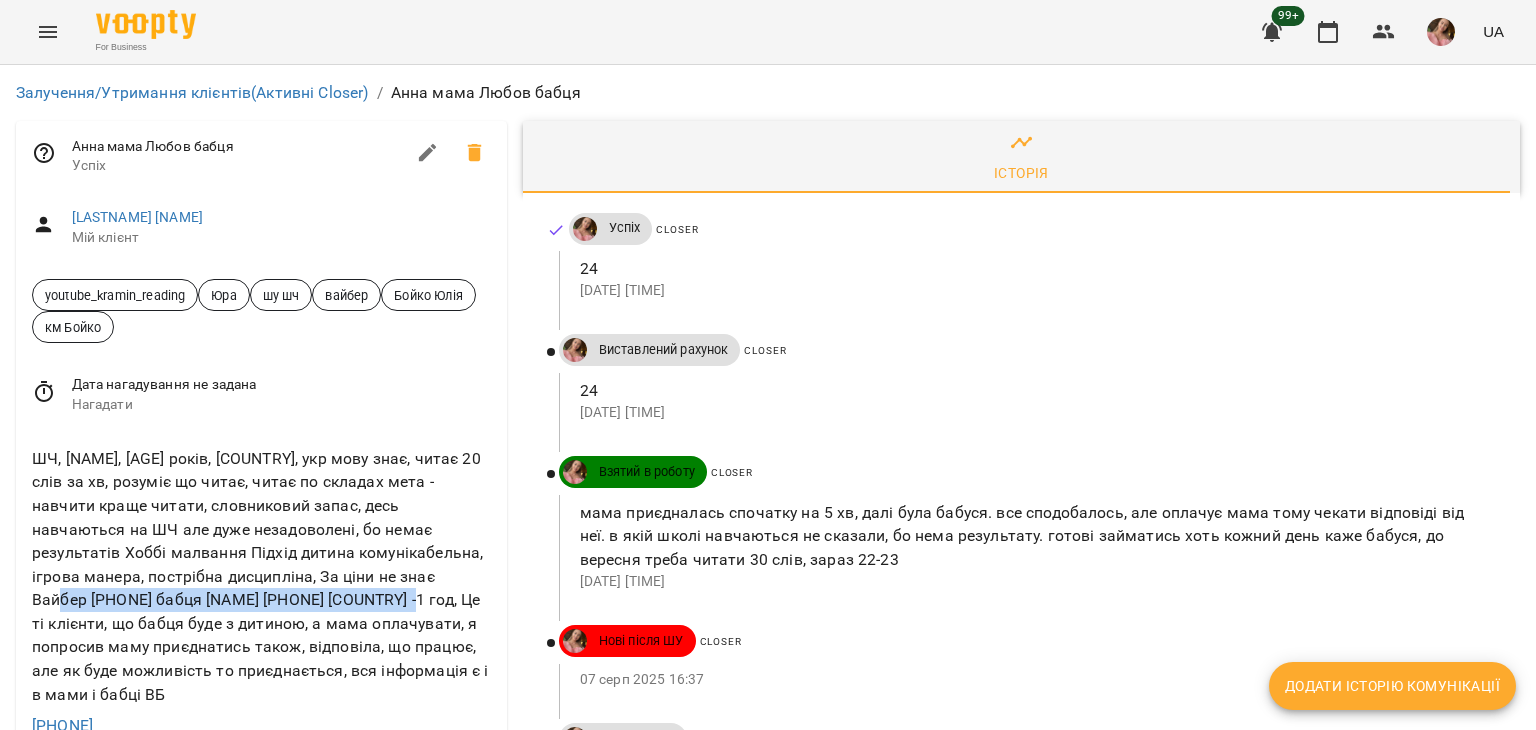 drag, startPoint x: 455, startPoint y: 398, endPoint x: 84, endPoint y: 398, distance: 371 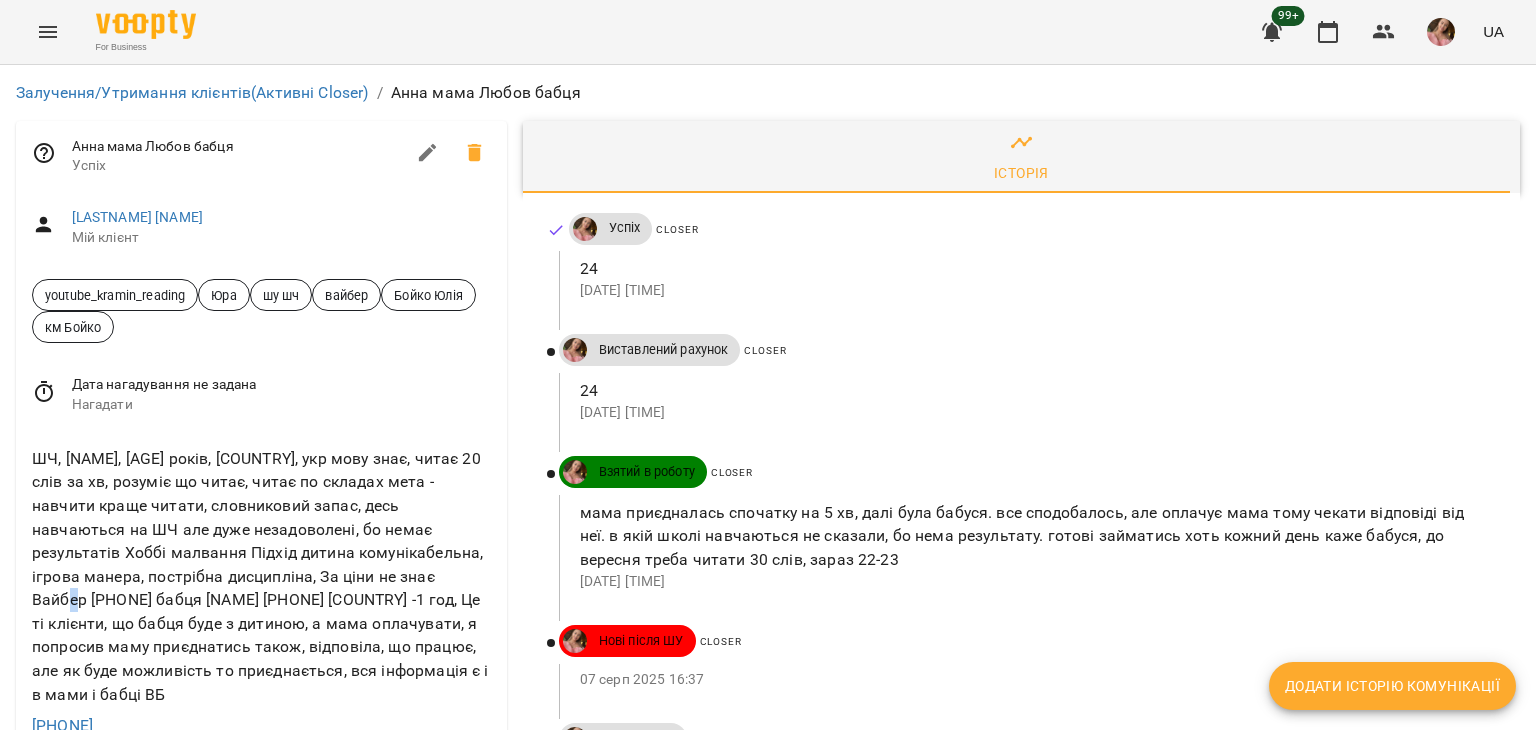 click on "ШЧ, Владислава, 7 років, Україна, укр мову знає, читає 20 слів за хв, розуміє що читає, читає по складах мета - навчити краще читати, словниковий запас, десь навчаються на ШЧ але дуже незадоволені, бо немає результатів
Хоббі малвання
Підхід дитина комунікабельна, ігрова манера, пострібна дисципліна,
За ціни не знає
Вайбер +380 63 632 6180 бабця Любов +380660133116 Угорщина -1 год,
Це ті клієнти, що бабця буде з дитиною, а мама оплачувати, я попросив маму приєднатись також, відповіла, що працює, але як буде можливість то приєднається, вся інформація є і в мами і бабці ВБ" at bounding box center [261, 576] 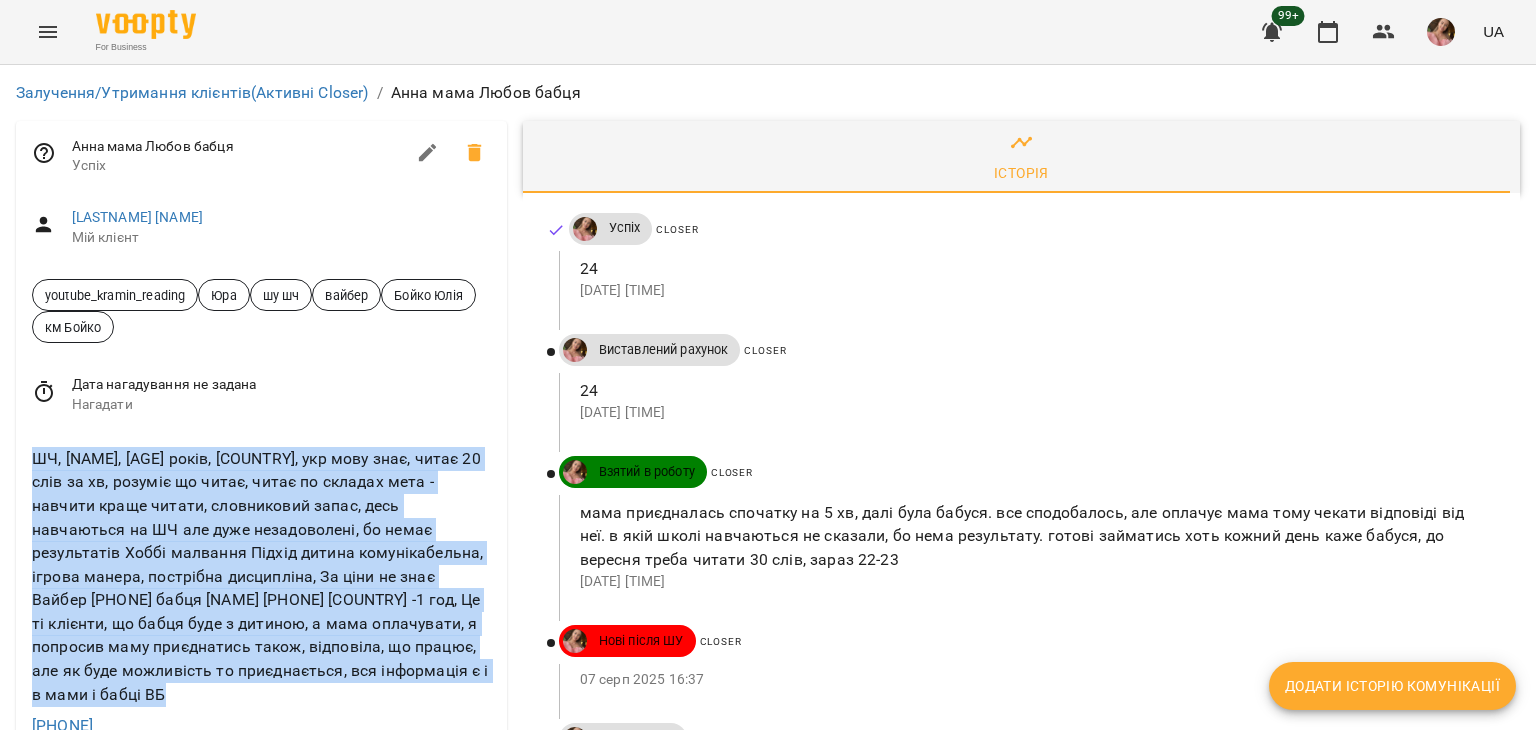 click on "ШЧ, Владислава, 7 років, Україна, укр мову знає, читає 20 слів за хв, розуміє що читає, читає по складах мета - навчити краще читати, словниковий запас, десь навчаються на ШЧ але дуже незадоволені, бо немає результатів
Хоббі малвання
Підхід дитина комунікабельна, ігрова манера, пострібна дисципліна,
За ціни не знає
Вайбер +380 63 632 6180 бабця Любов +380660133116 Угорщина -1 год,
Це ті клієнти, що бабця буде з дитиною, а мама оплачувати, я попросив маму приєднатись також, відповіла, що працює, але як буде можливість то приєднається, вся інформація є і в мами і бабці ВБ" at bounding box center (261, 576) 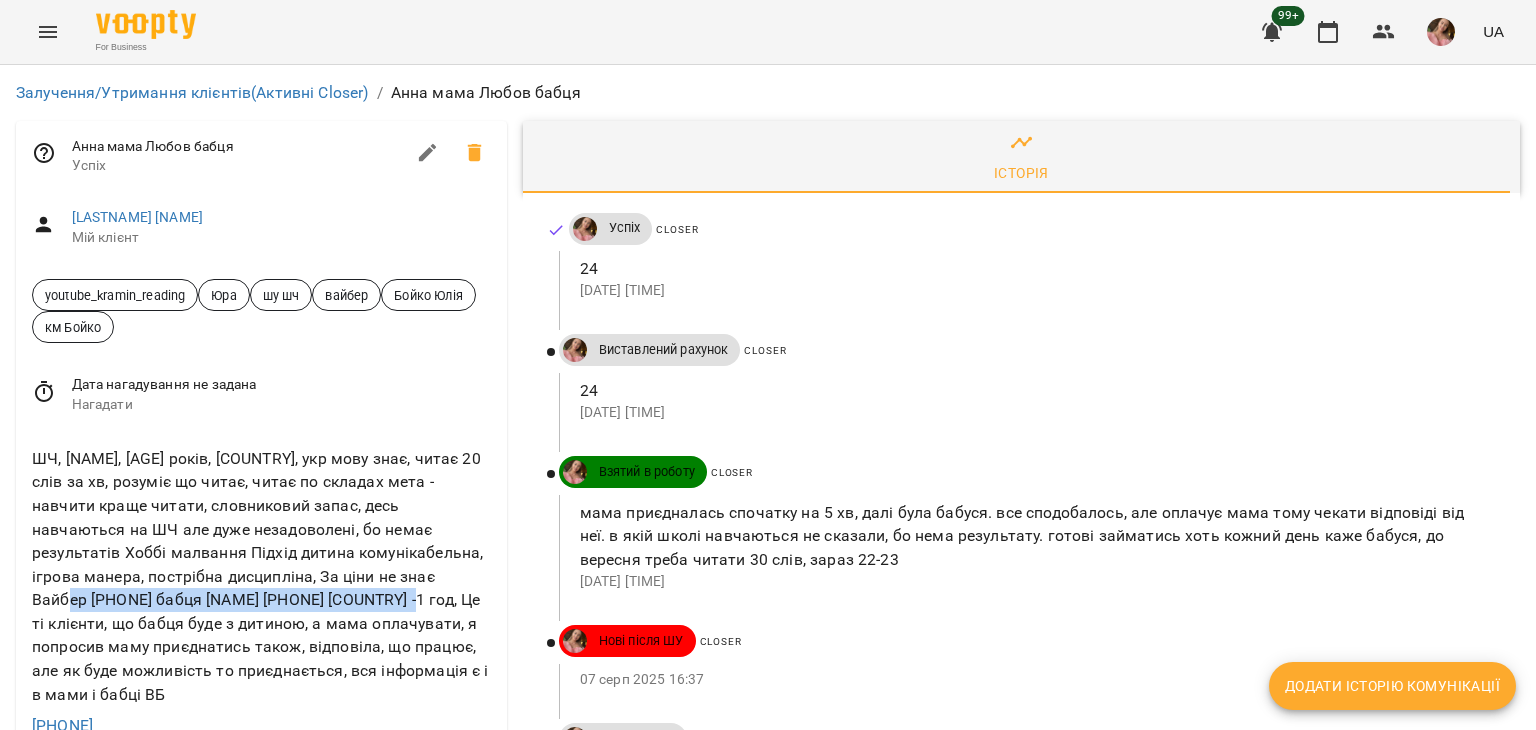 drag, startPoint x: 86, startPoint y: 400, endPoint x: 465, endPoint y: 409, distance: 379.10684 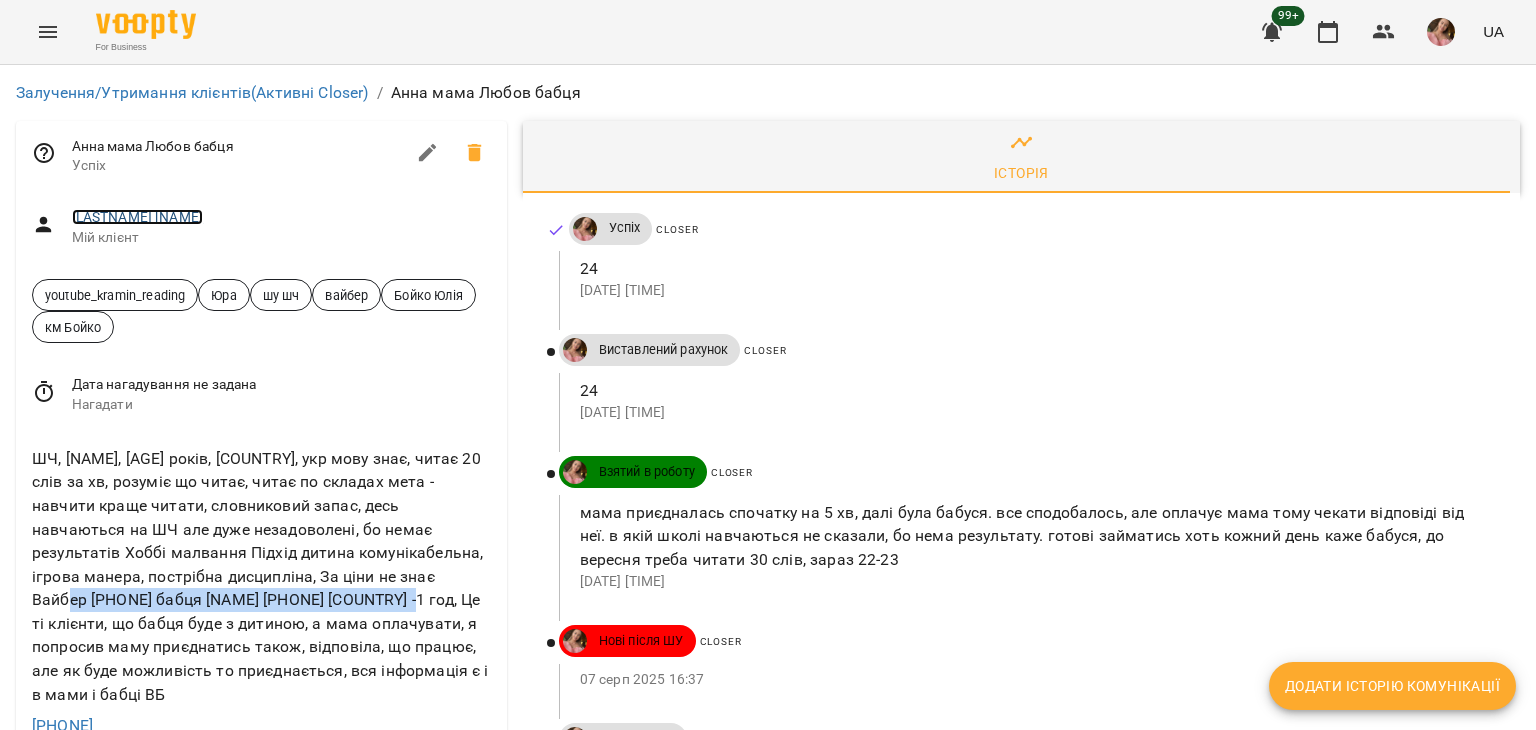 click on "Підгородецька Владислава" at bounding box center (138, 217) 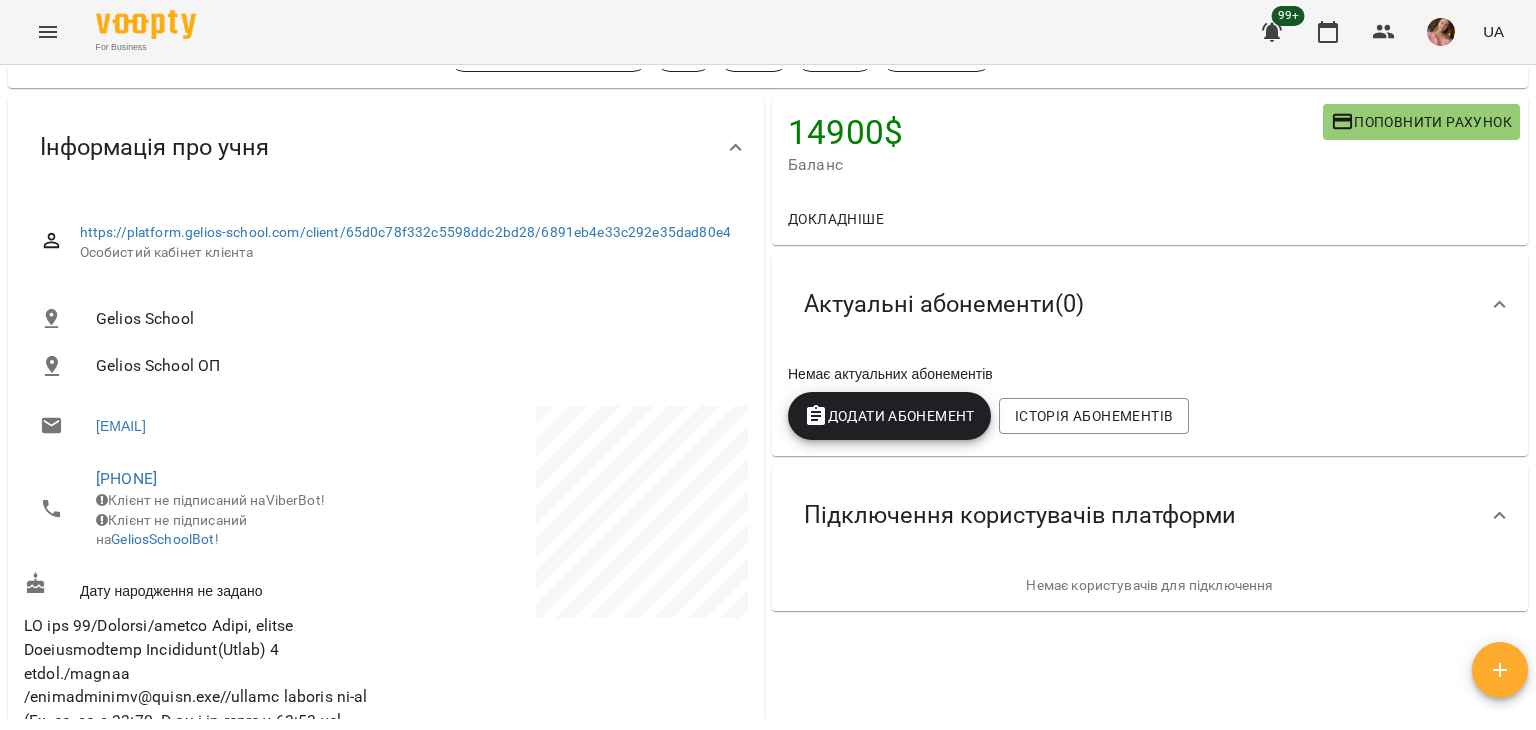 scroll, scrollTop: 0, scrollLeft: 0, axis: both 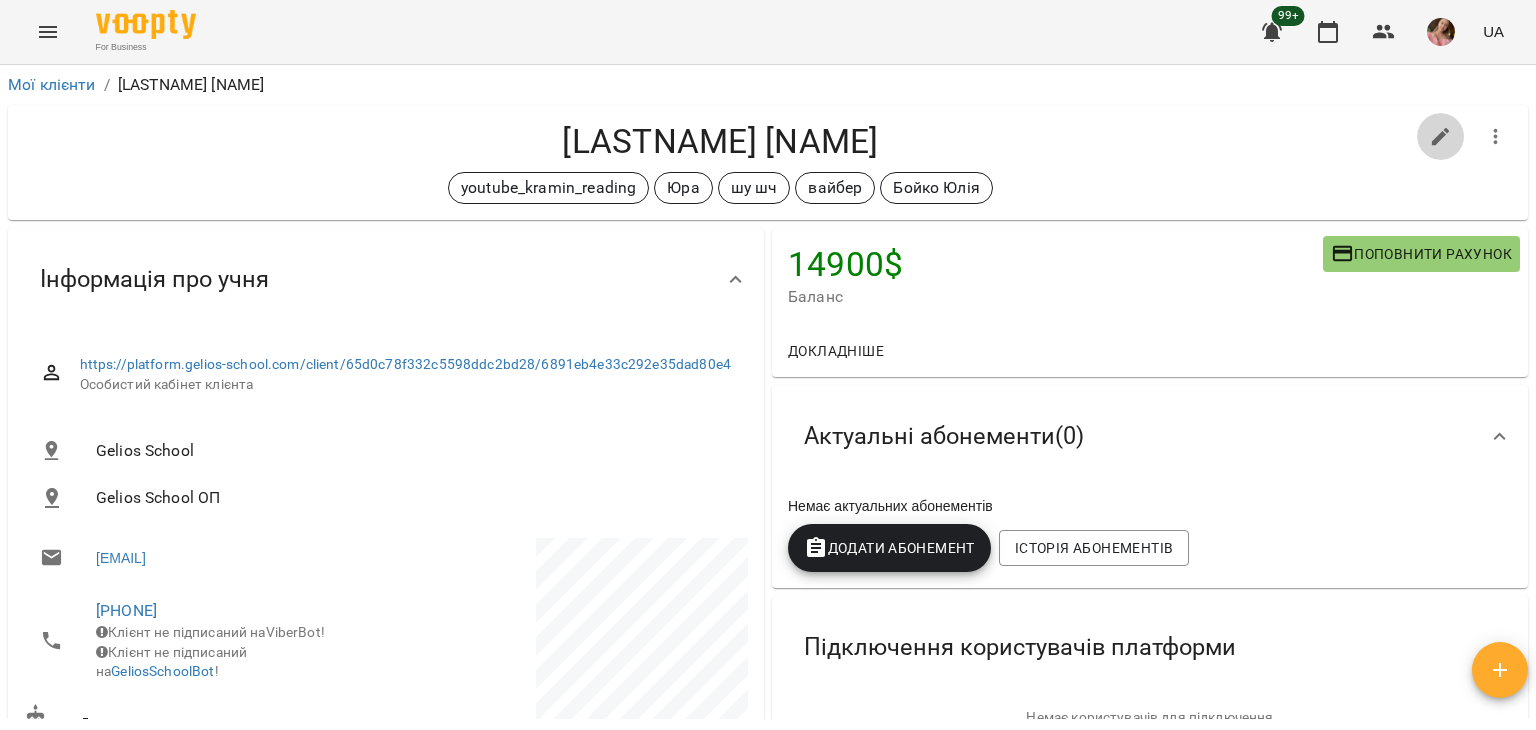 click at bounding box center [1441, 137] 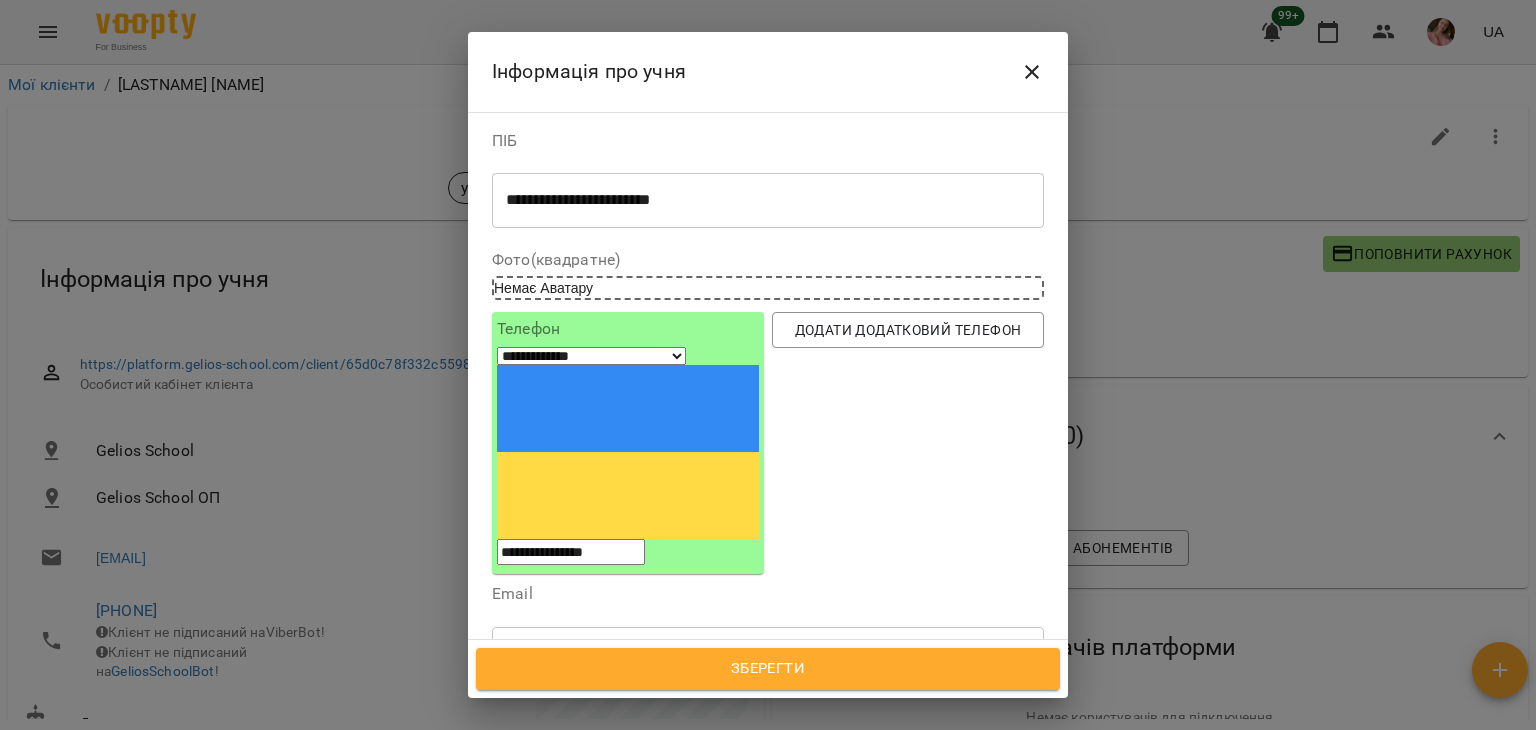 scroll, scrollTop: 300, scrollLeft: 0, axis: vertical 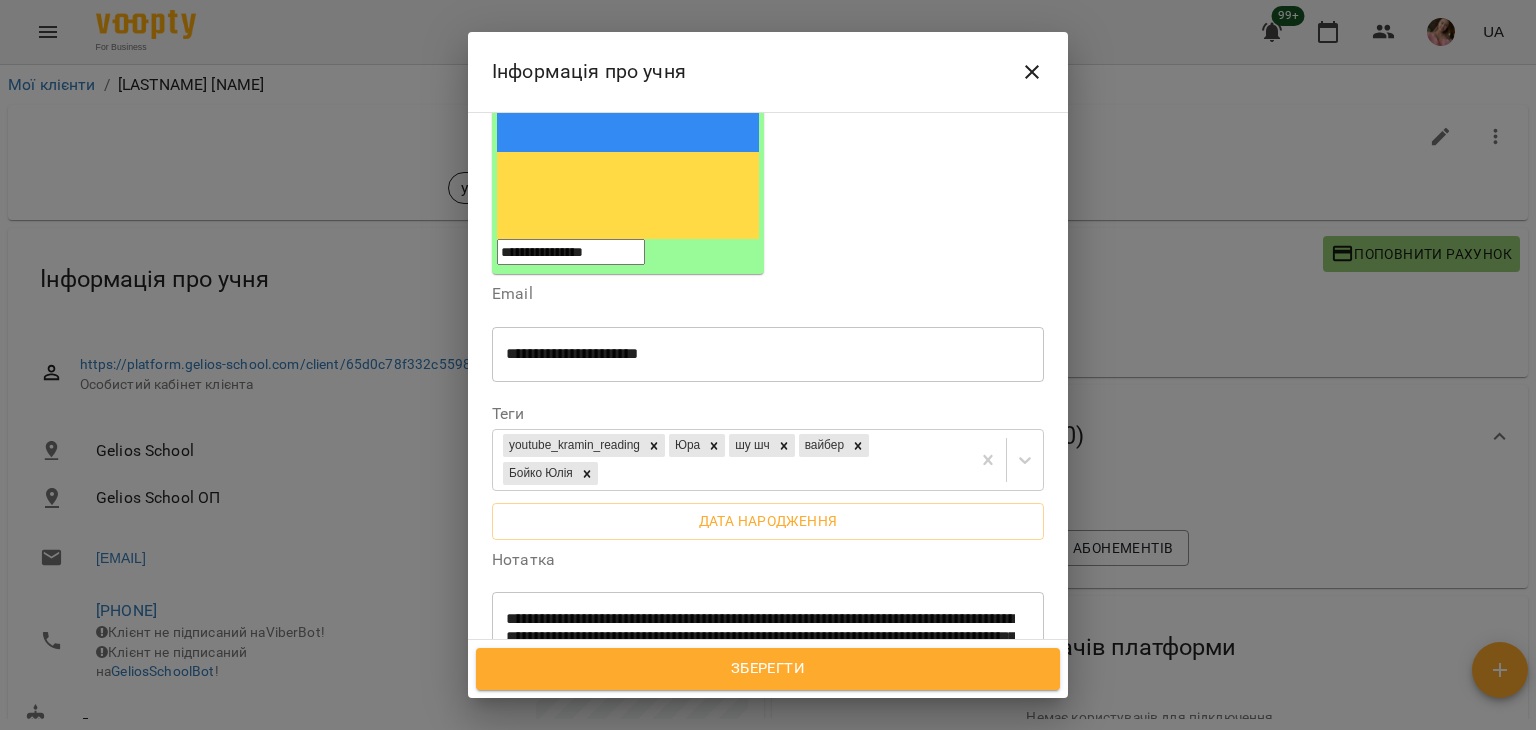click on "**********" at bounding box center [760, 712] 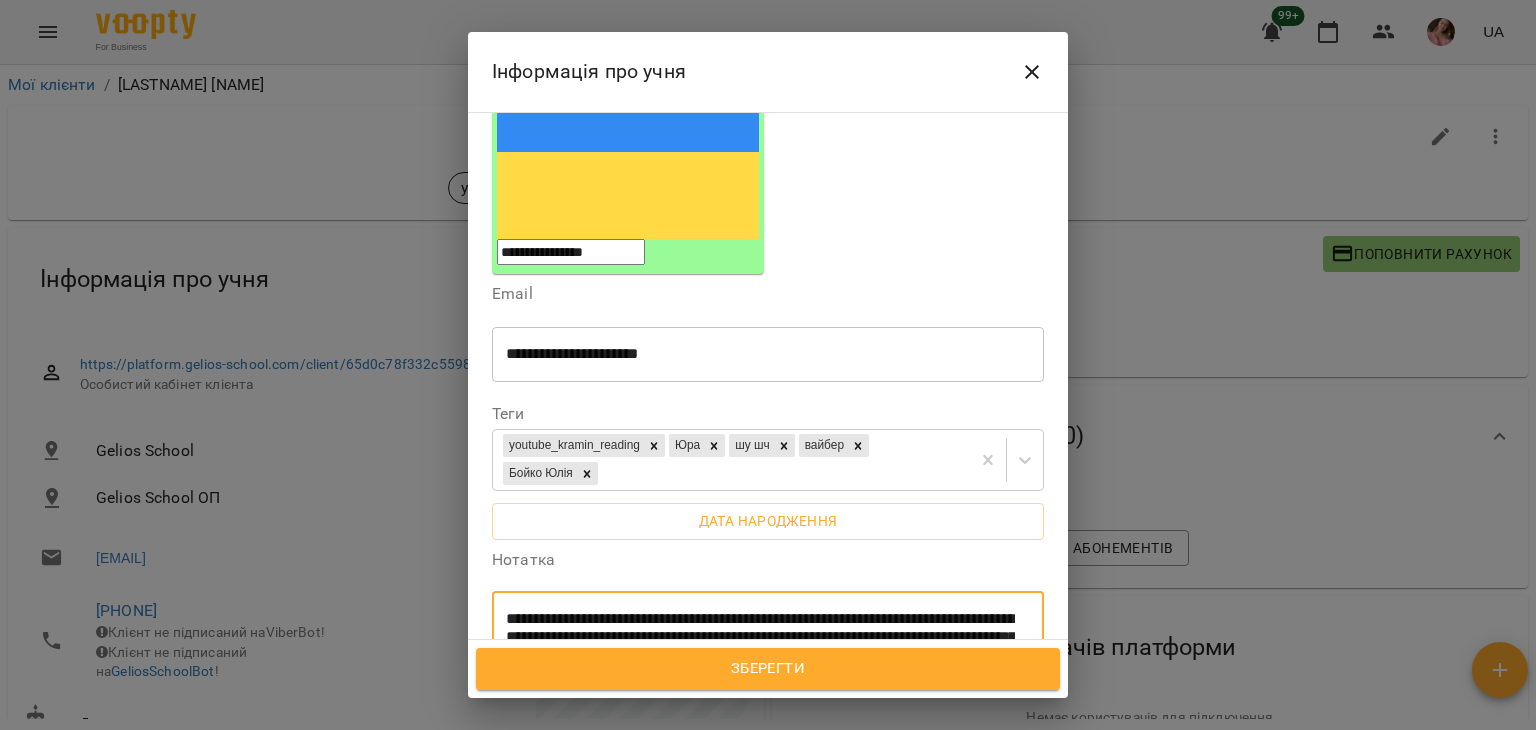 paste on "**********" 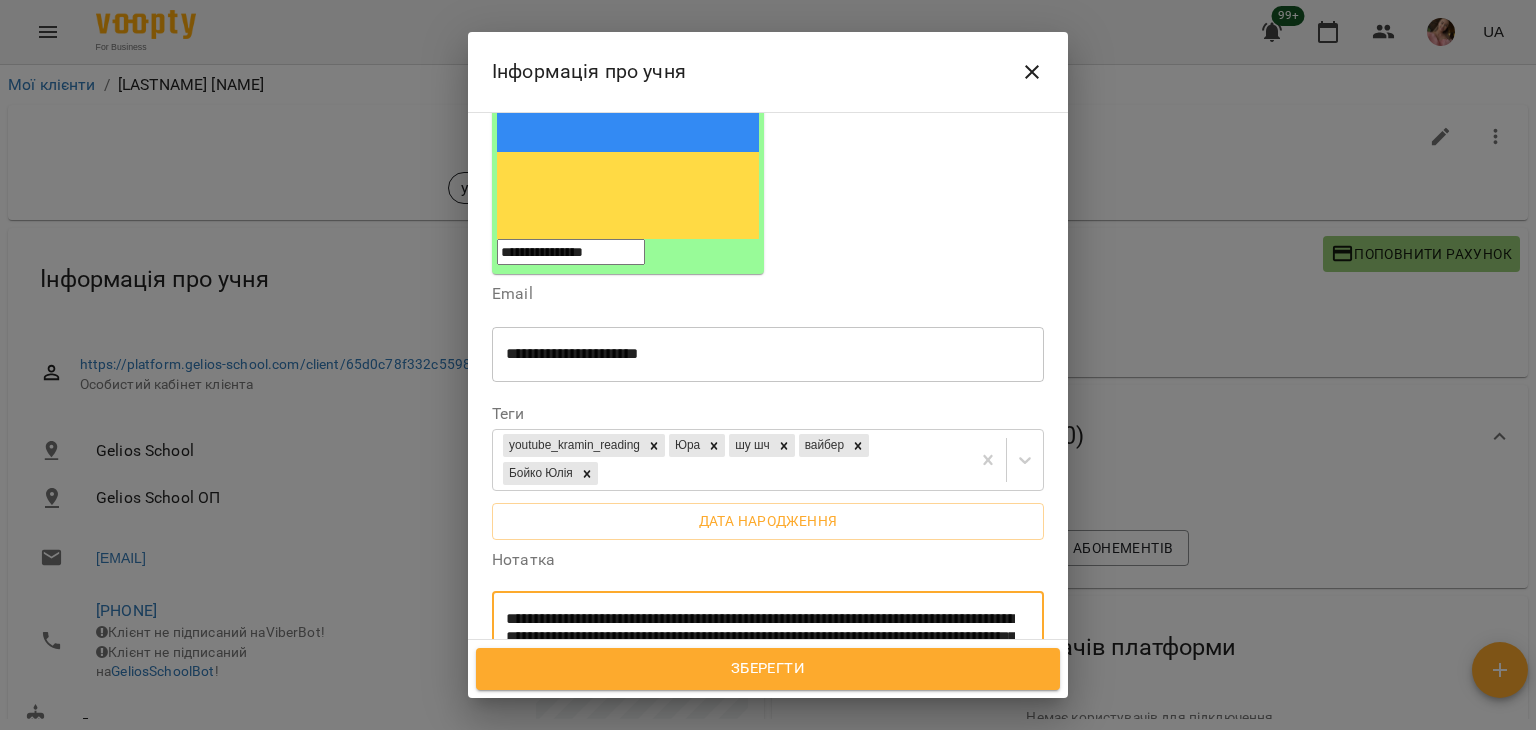 drag, startPoint x: 657, startPoint y: 453, endPoint x: 777, endPoint y: 452, distance: 120.004166 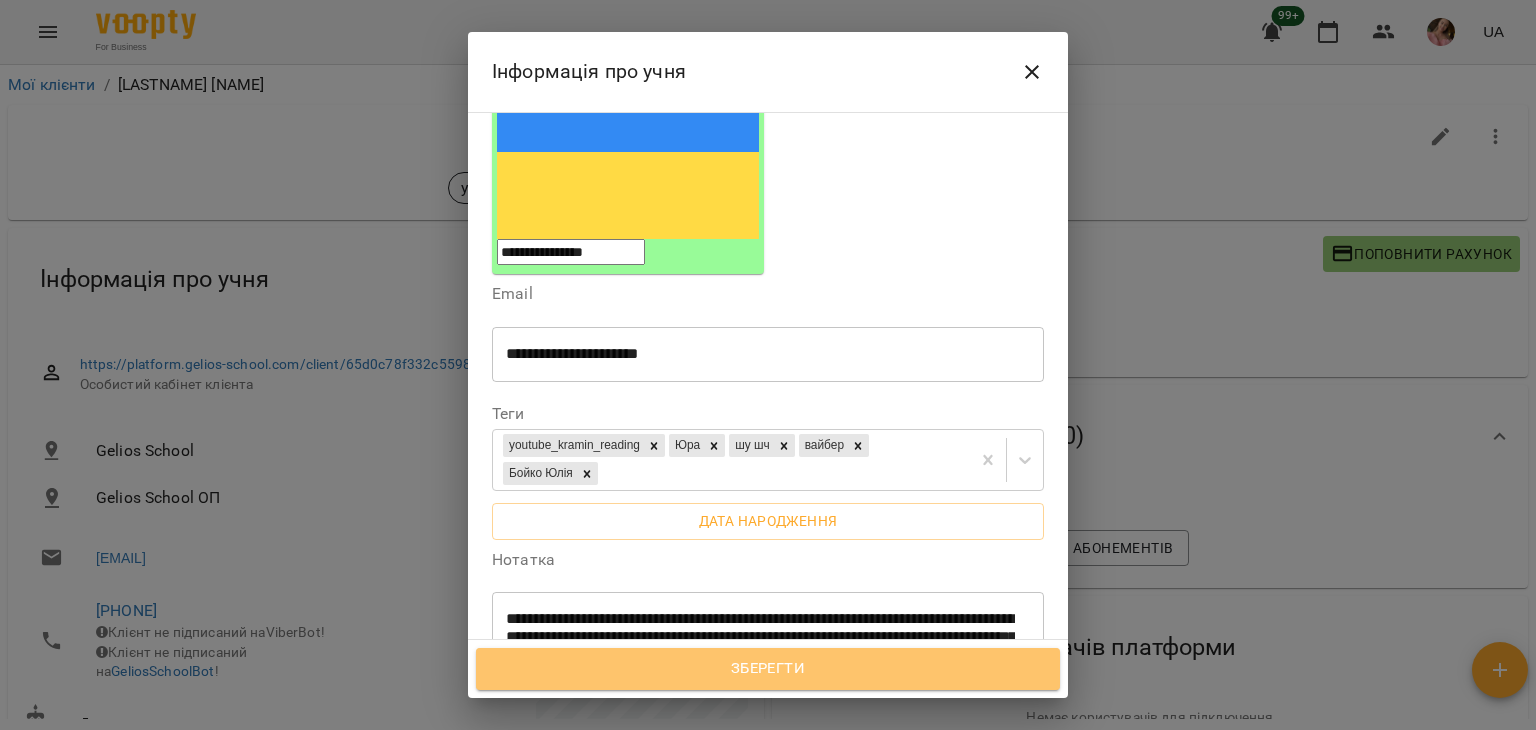 click on "Зберегти" at bounding box center (768, 669) 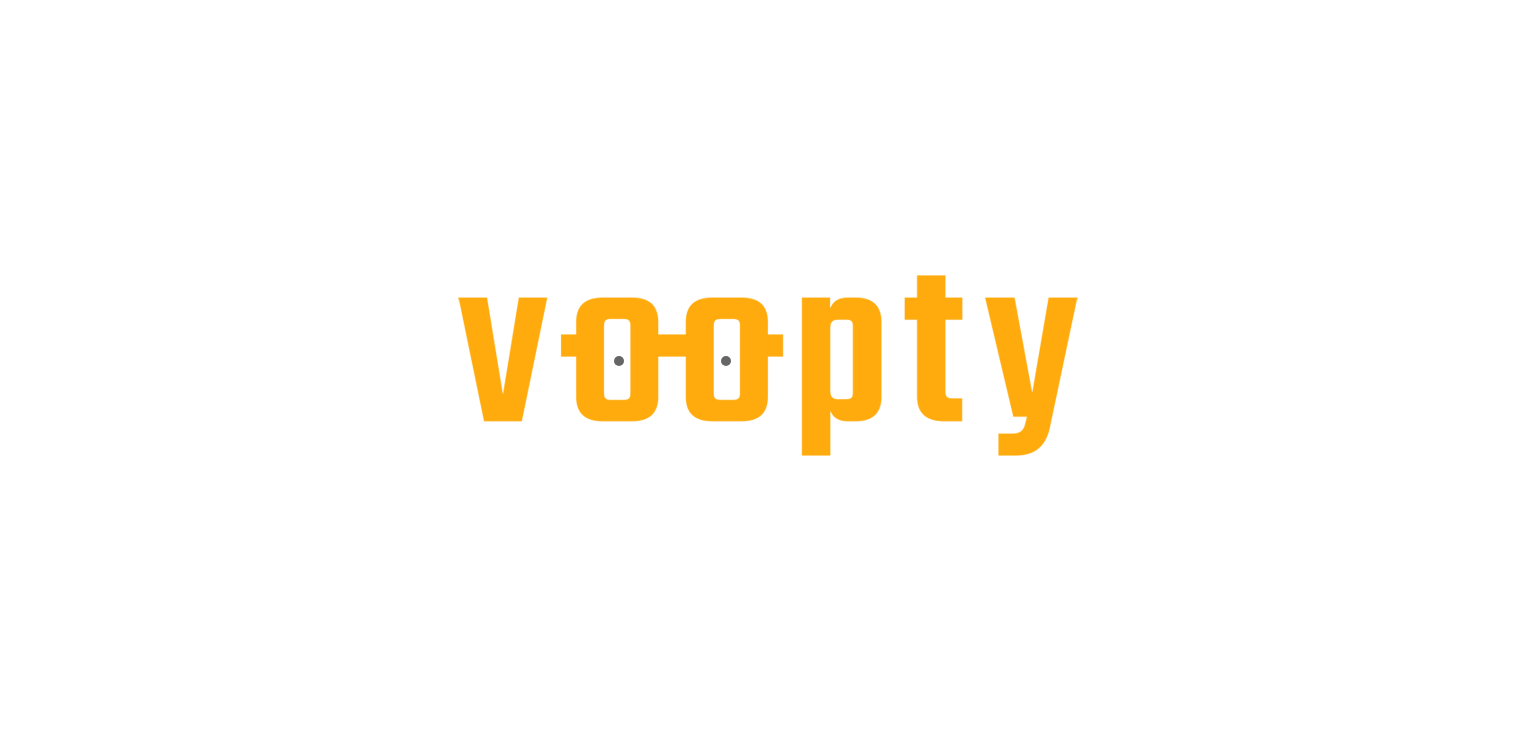 scroll, scrollTop: 0, scrollLeft: 0, axis: both 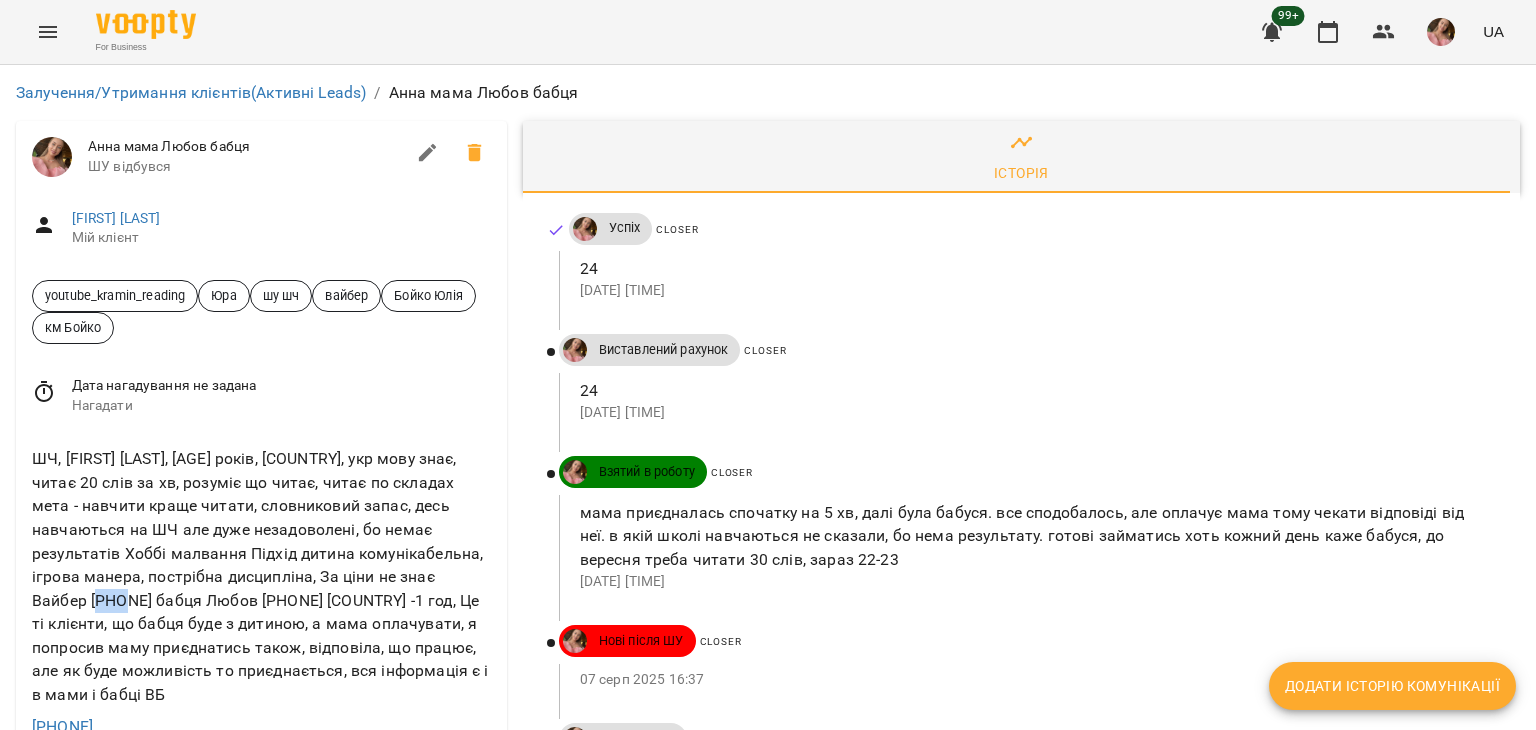 drag, startPoint x: 187, startPoint y: 493, endPoint x: 207, endPoint y: 492, distance: 20.024984 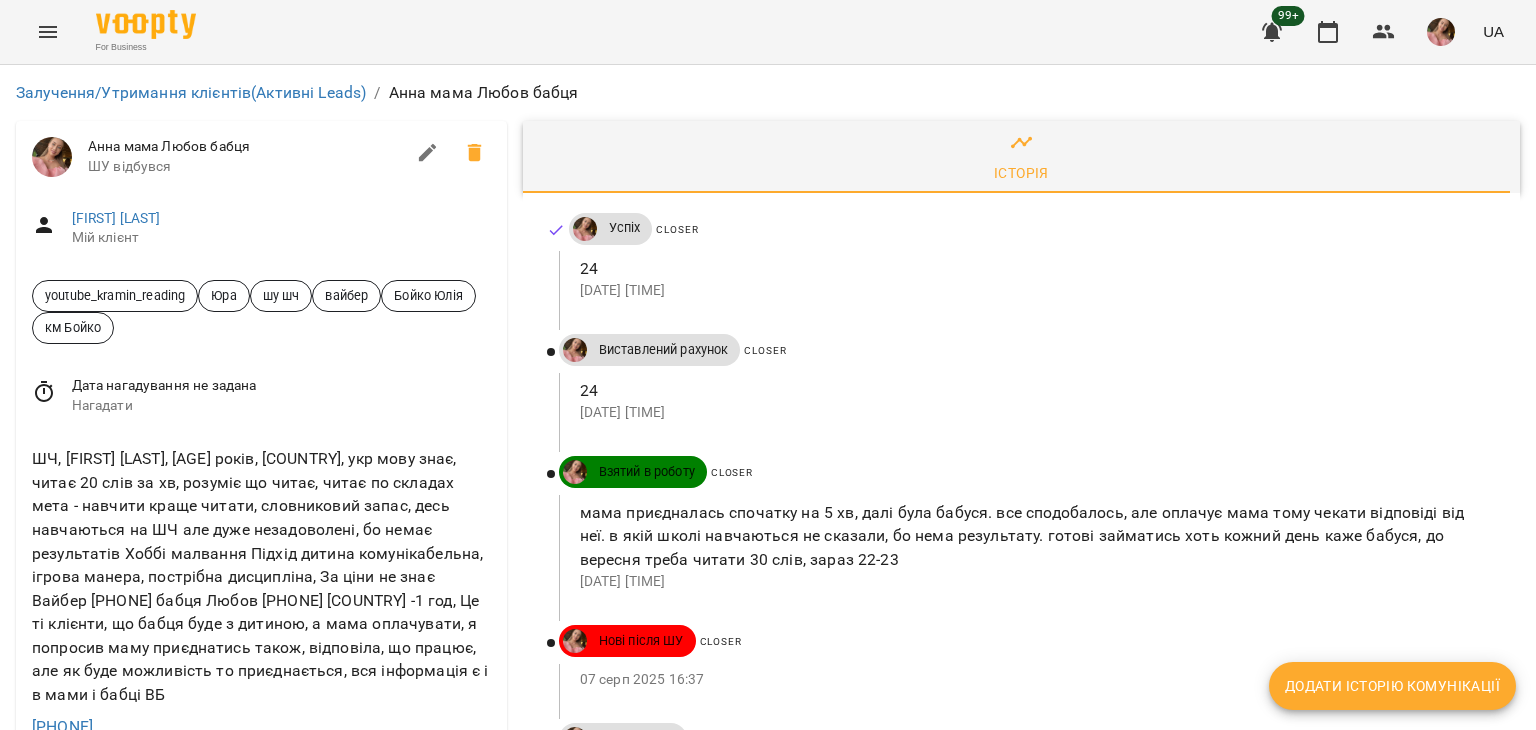 click on "ШЧ, [NAME], [AGE] років, [COUNTRY], укр мову знає, читає 20 слів за хв, розуміє що читає, читає по складах мета - навчити краще читати, словниковий запас, десь навчаються на ШЧ але дуже незадоволені, бо немає результатів
Хоббі малвання
Підхід дитина комунікабельна, ігрова манера, пострібна дисципліна,
За ціни не знає
Вайбер [PHONE] бабця [NAME] [PHONE] [COUNTRY] -1 год,
Це ті клієнти, що бабця буде з дитиною, а мама оплачувати, я попросив маму приєднатись також, відповіла, що працює, але як буде можливість то приєднається, вся інформація є і в мами і бабці ВБ" at bounding box center (261, 576) 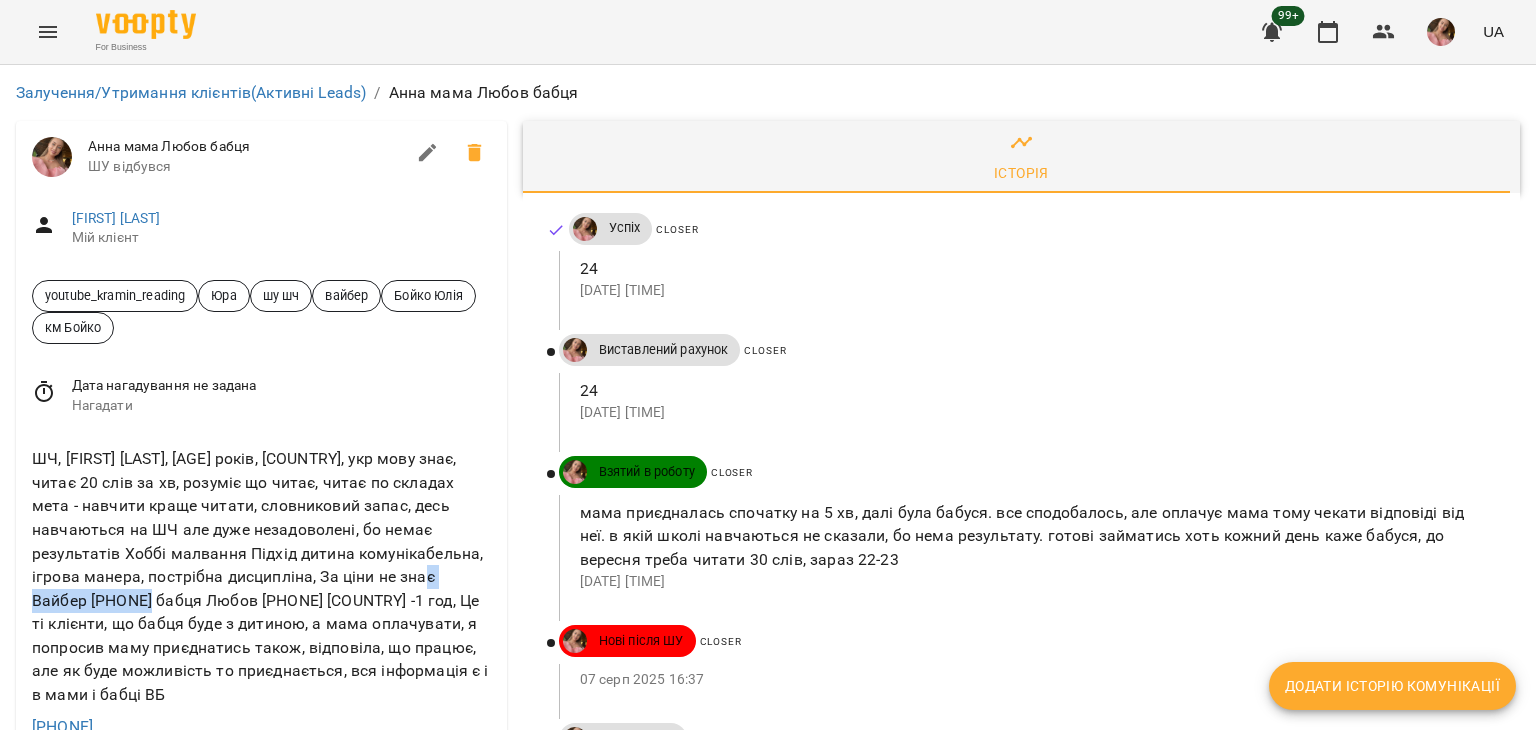drag, startPoint x: 220, startPoint y: 501, endPoint x: 100, endPoint y: 504, distance: 120.03749 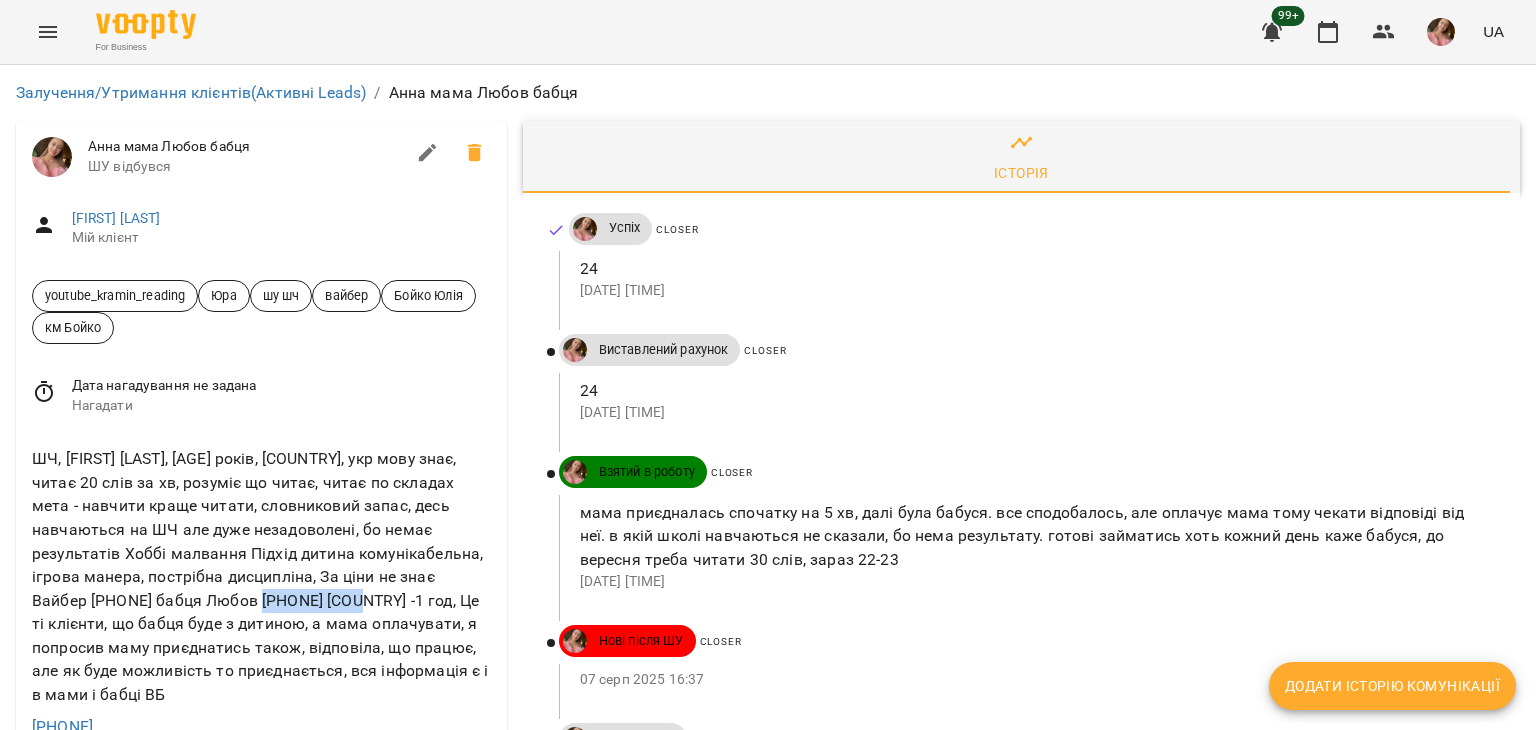 drag, startPoint x: 336, startPoint y: 499, endPoint x: 461, endPoint y: 497, distance: 125.016 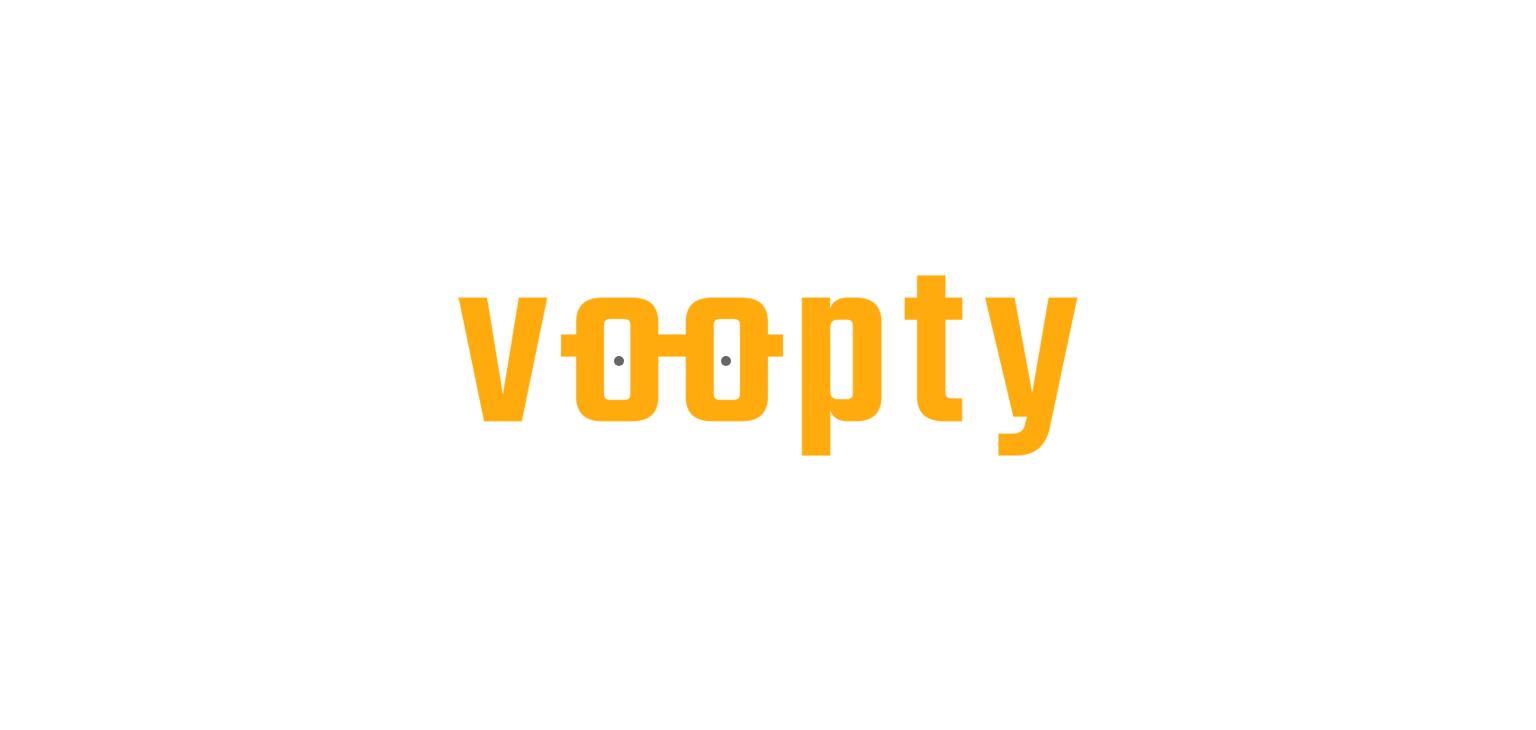 scroll, scrollTop: 0, scrollLeft: 0, axis: both 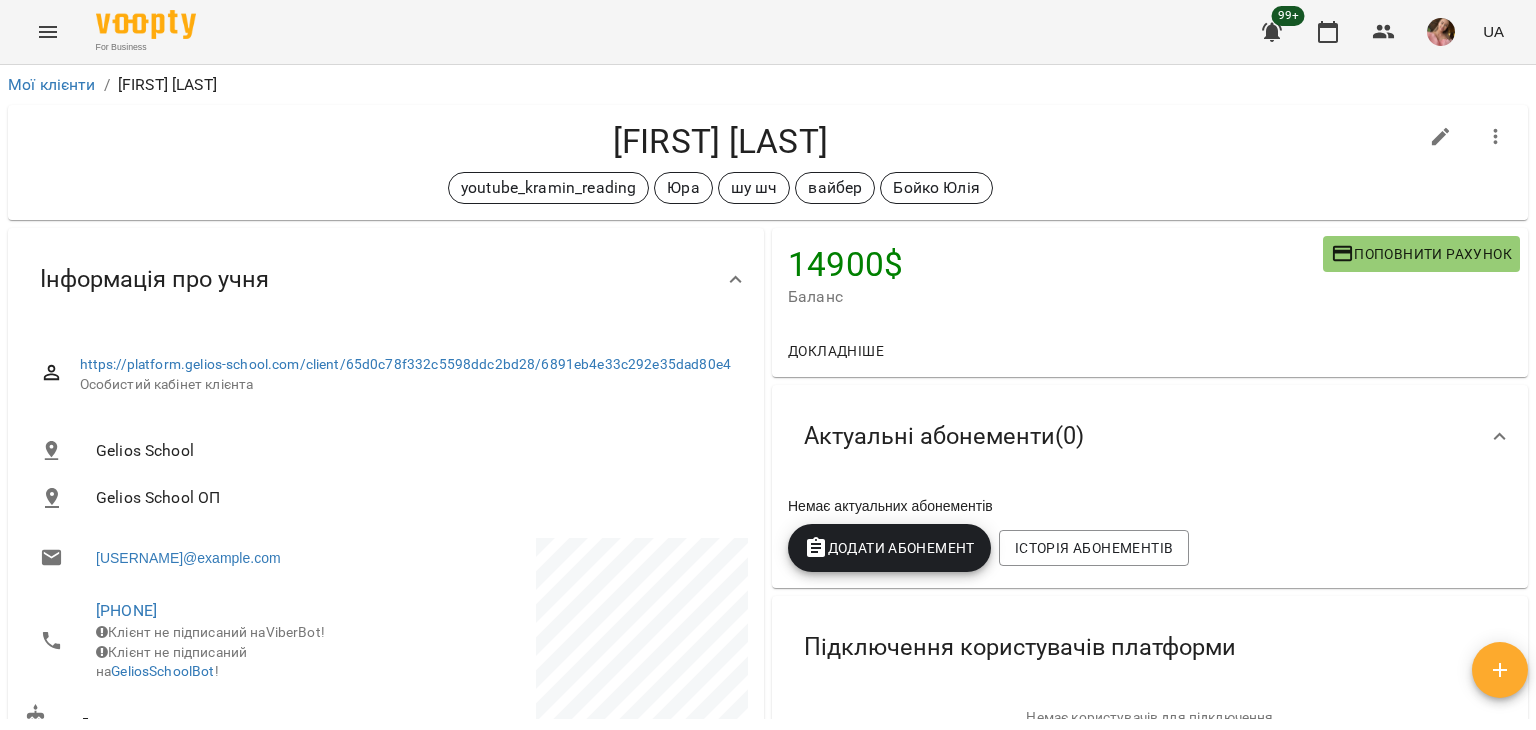 click at bounding box center [1441, 137] 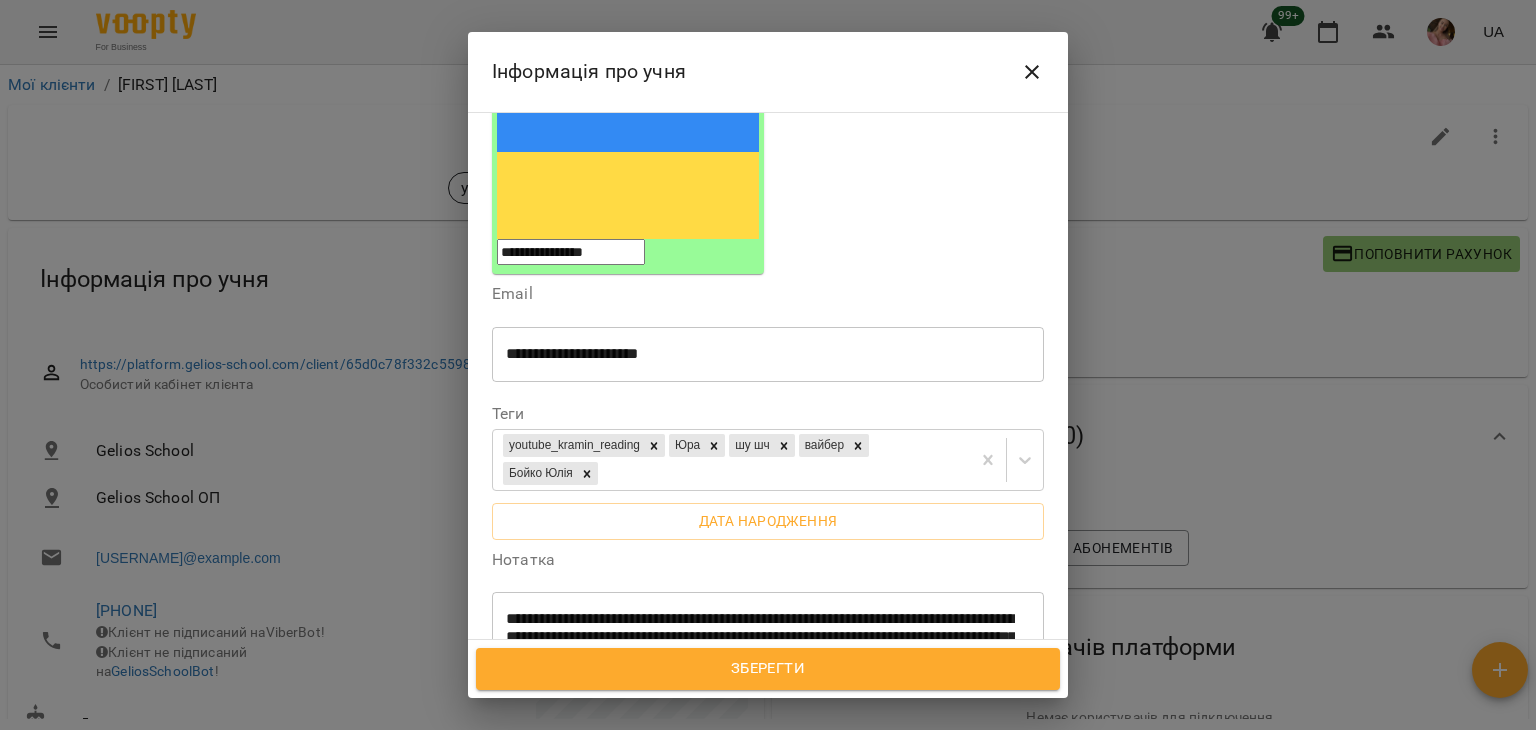 scroll, scrollTop: 400, scrollLeft: 0, axis: vertical 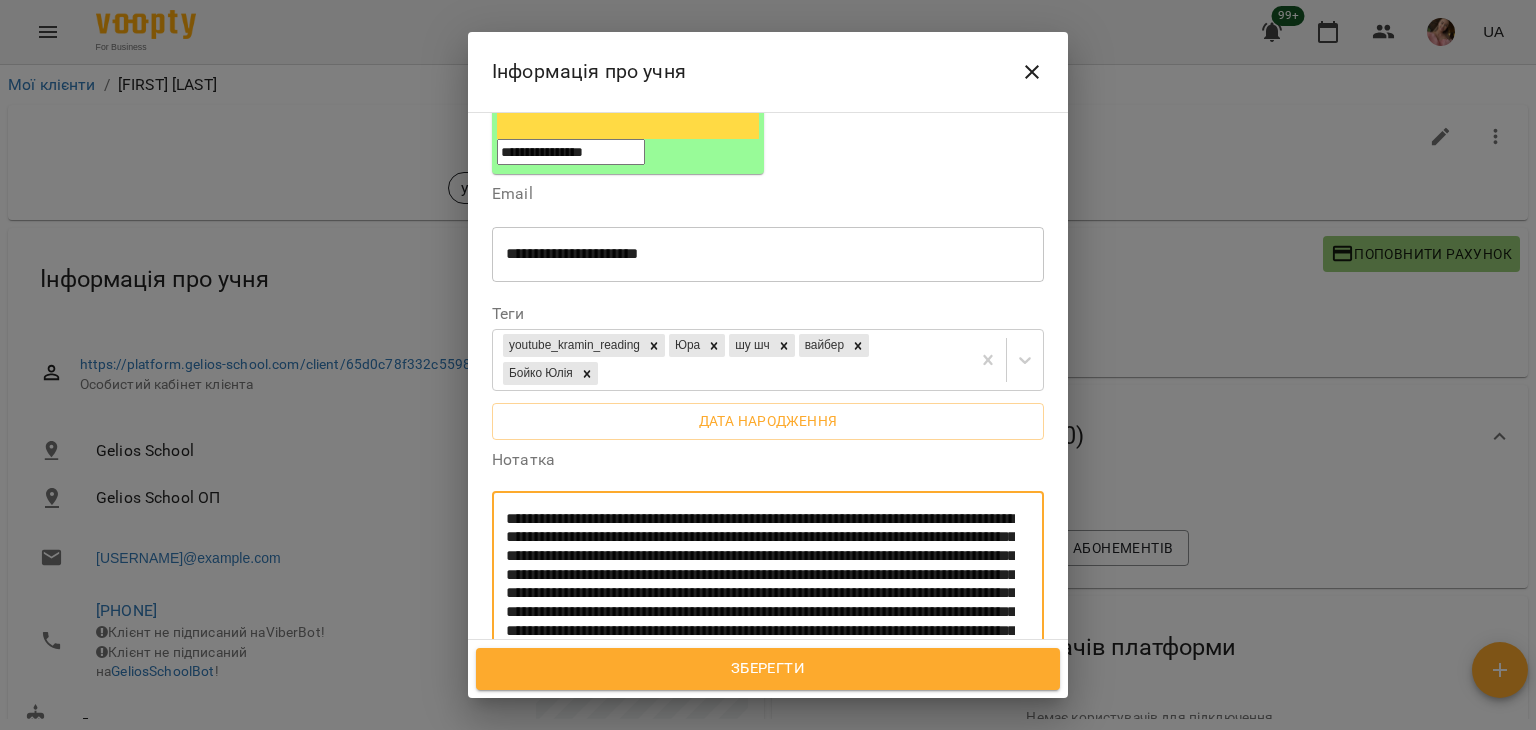 drag, startPoint x: 921, startPoint y: 412, endPoint x: 980, endPoint y: 429, distance: 61.400326 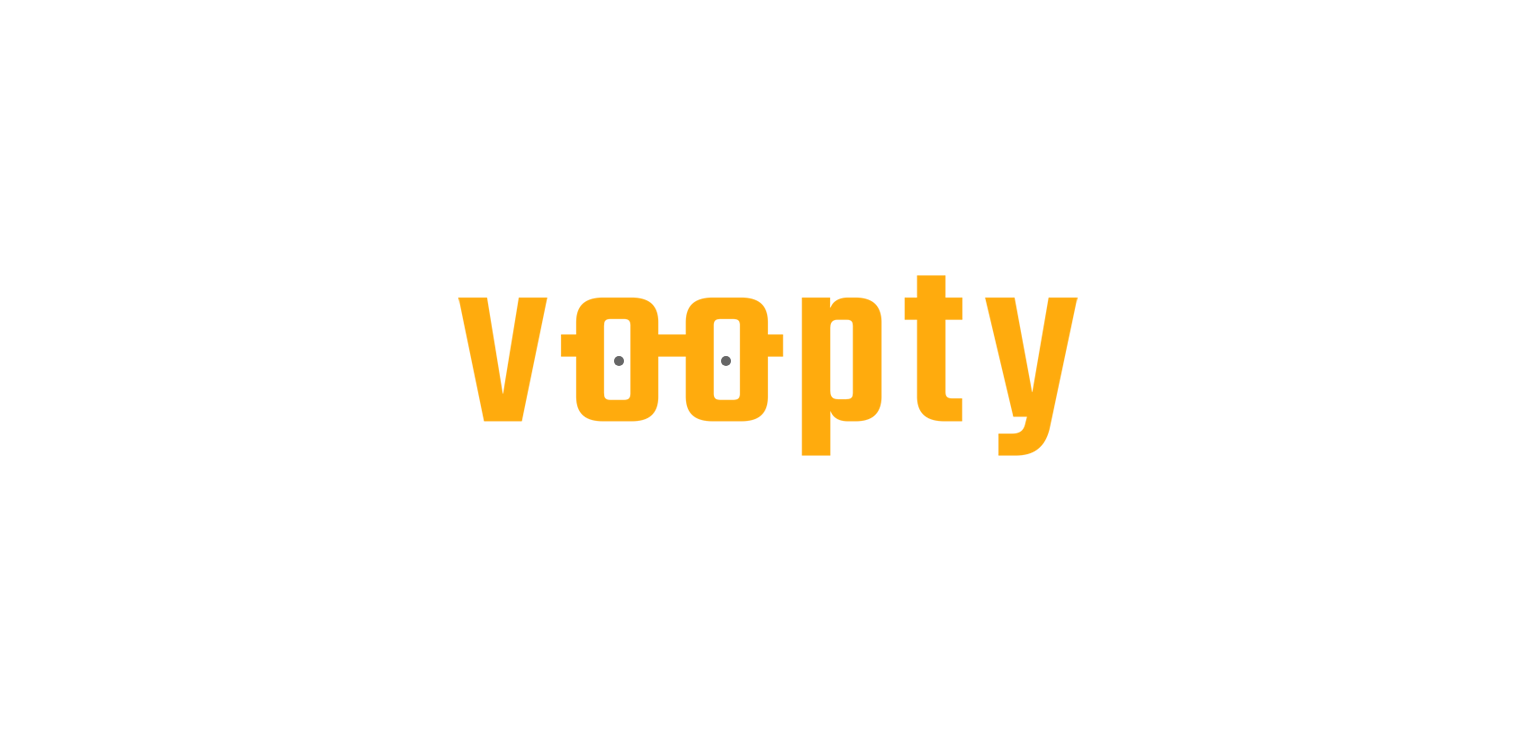 scroll, scrollTop: 0, scrollLeft: 0, axis: both 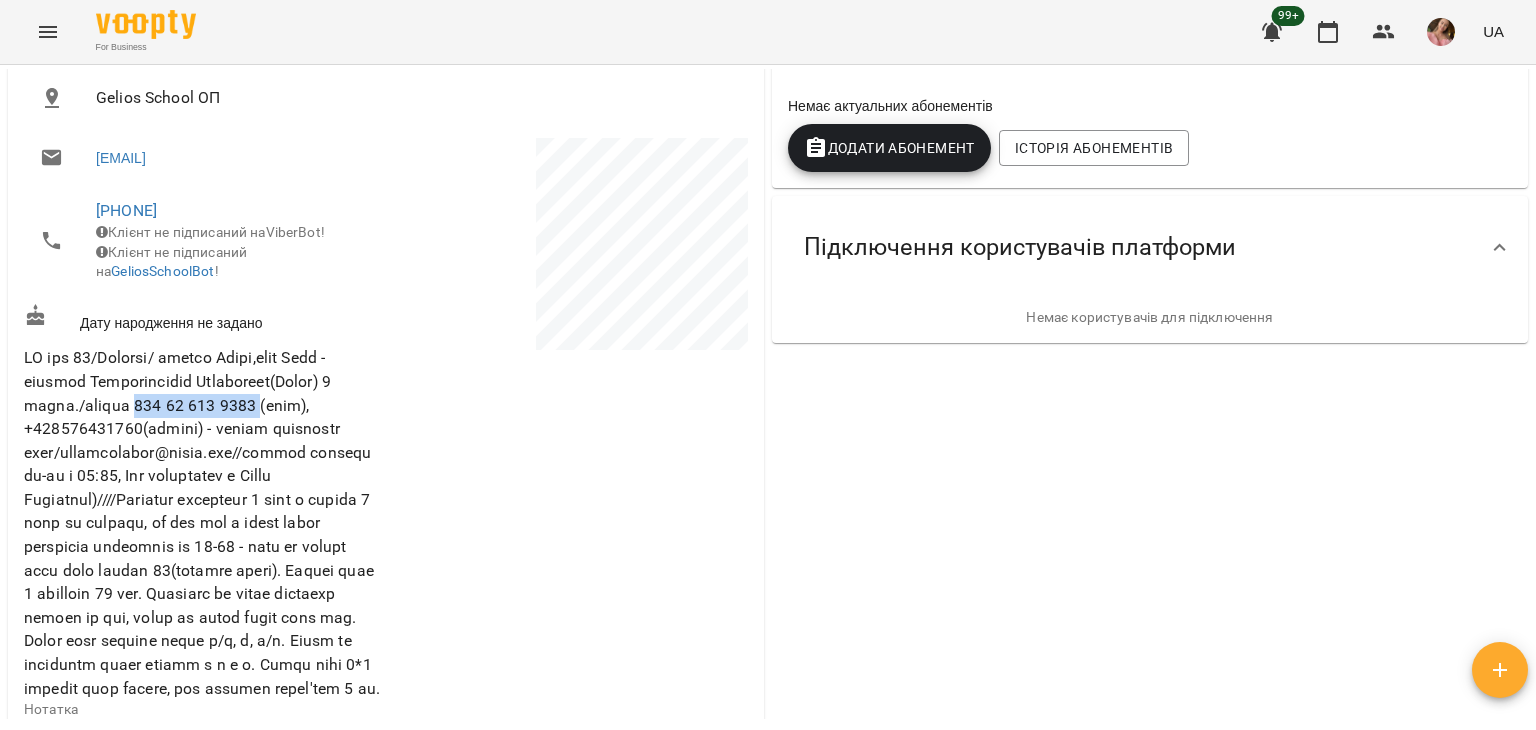 drag, startPoint x: 132, startPoint y: 419, endPoint x: 256, endPoint y: 413, distance: 124.14507 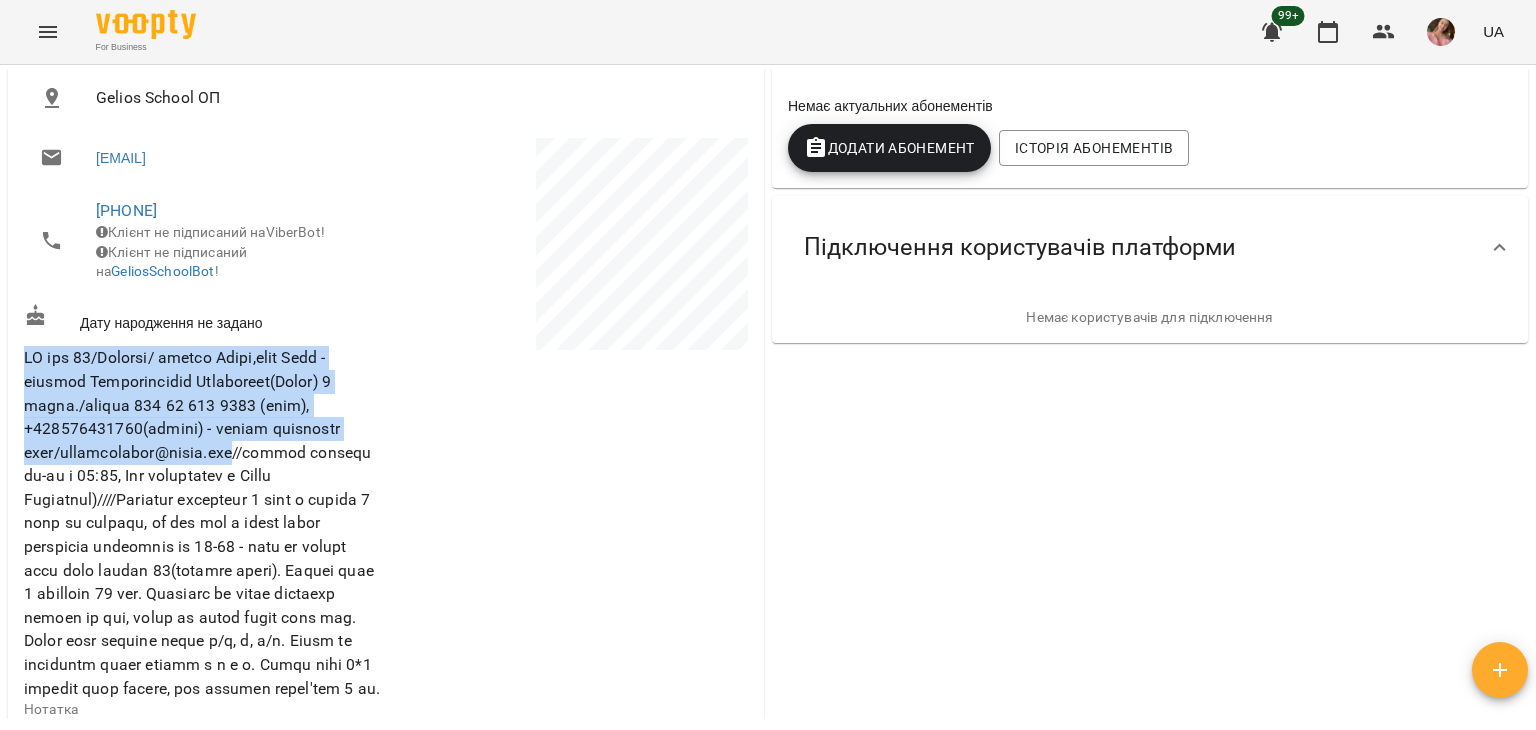 copy on "ШЧ укр 24/Україна/ бабуся [LAST],мама [LAST] - учениця Підгородецька [LAST]([NICKNAME]) [AGE] років./вайбер [PHONE] (мама), [PHONE](бабуся) - писати попросили обом/[EMAIL]" 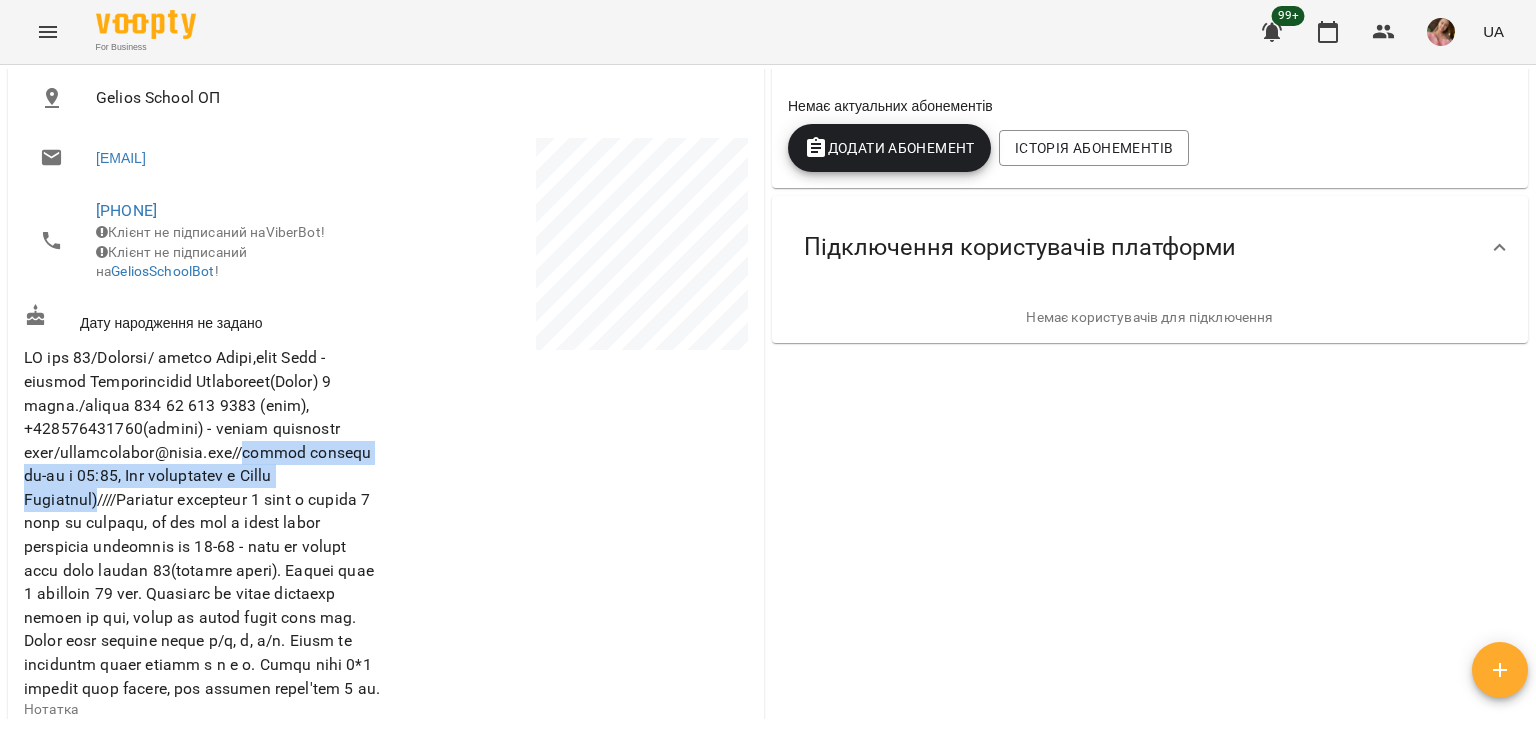 copy on "будуть займати пн-пт о 19:00, Год запитували в [LAST] )" 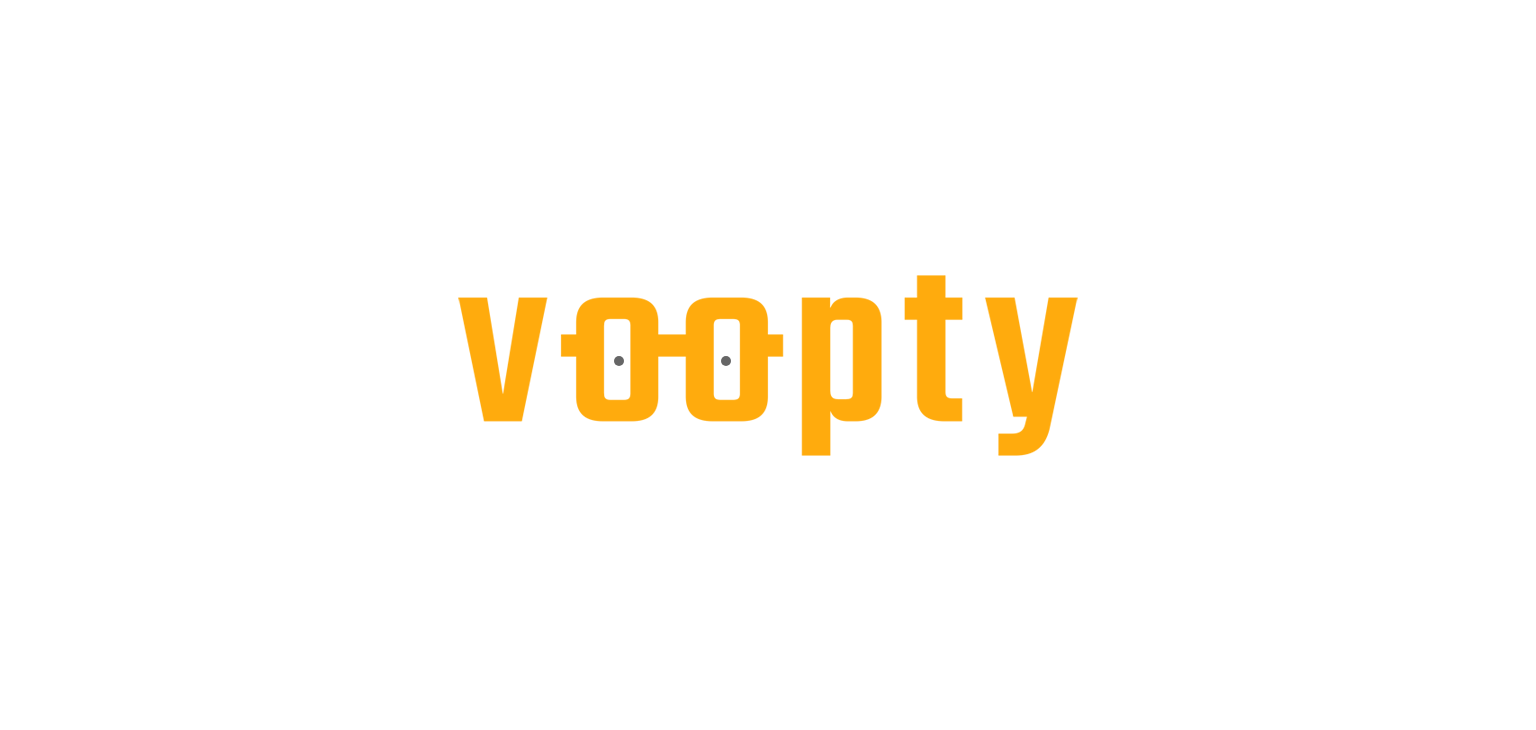 scroll, scrollTop: 0, scrollLeft: 0, axis: both 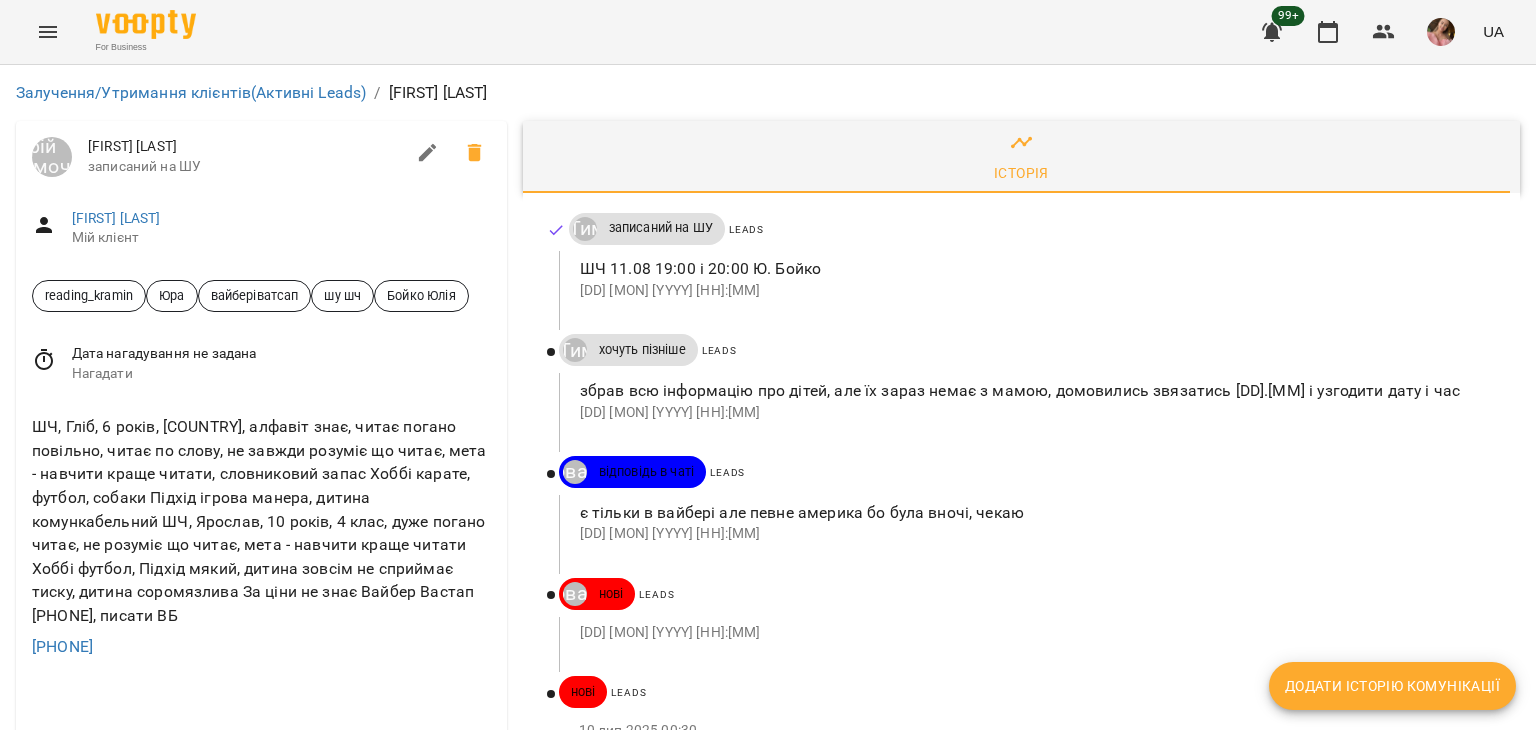 drag, startPoint x: 189, startPoint y: 659, endPoint x: 0, endPoint y: 661, distance: 189.01057 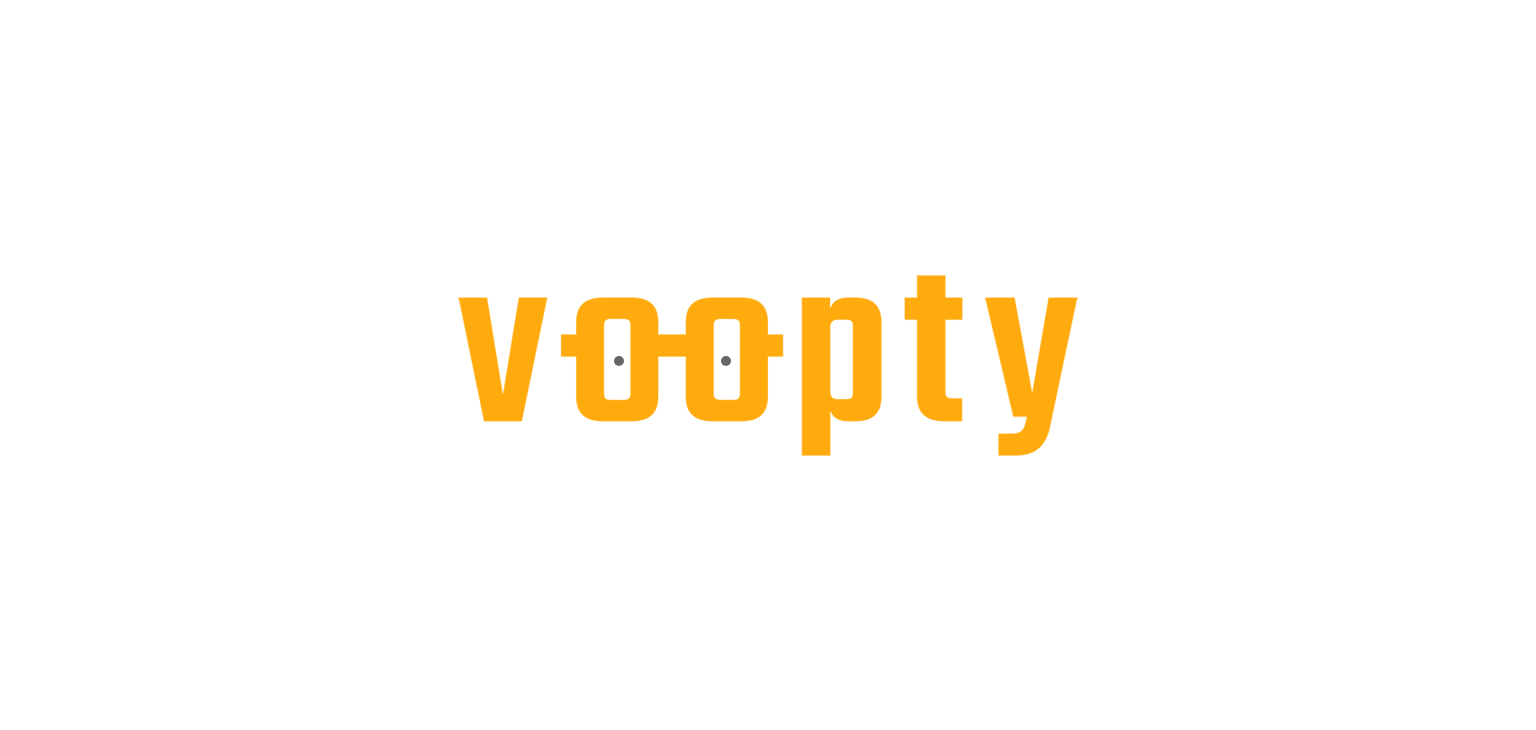 scroll, scrollTop: 0, scrollLeft: 0, axis: both 